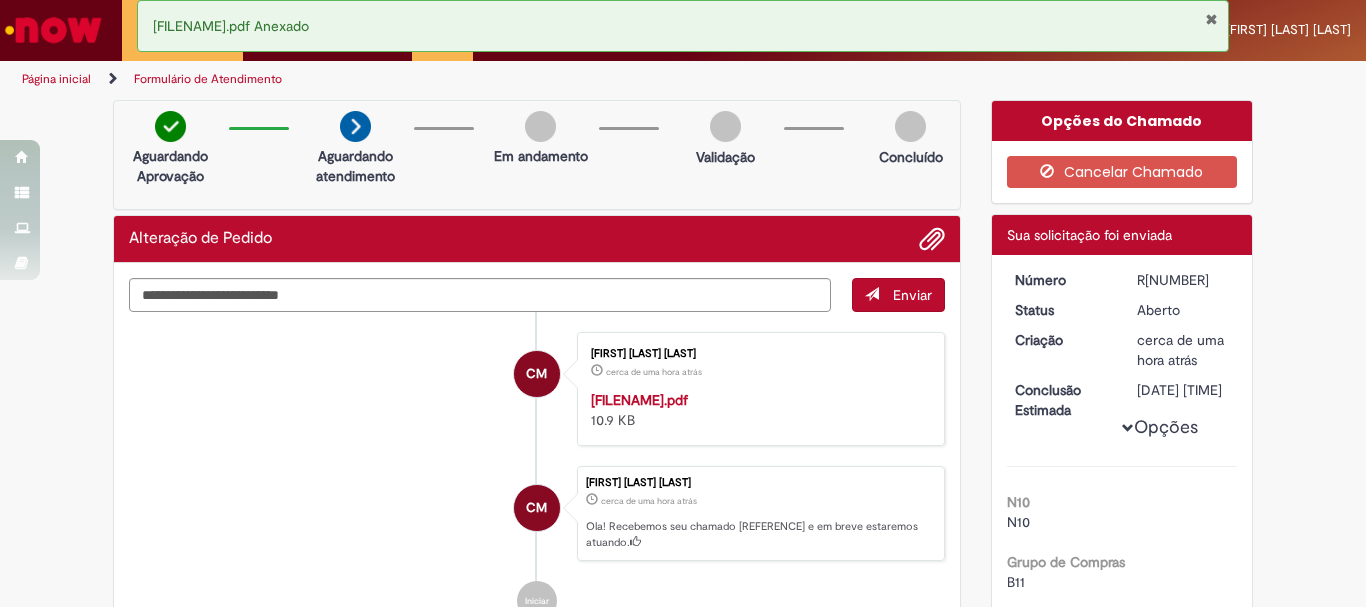 scroll, scrollTop: 0, scrollLeft: 0, axis: both 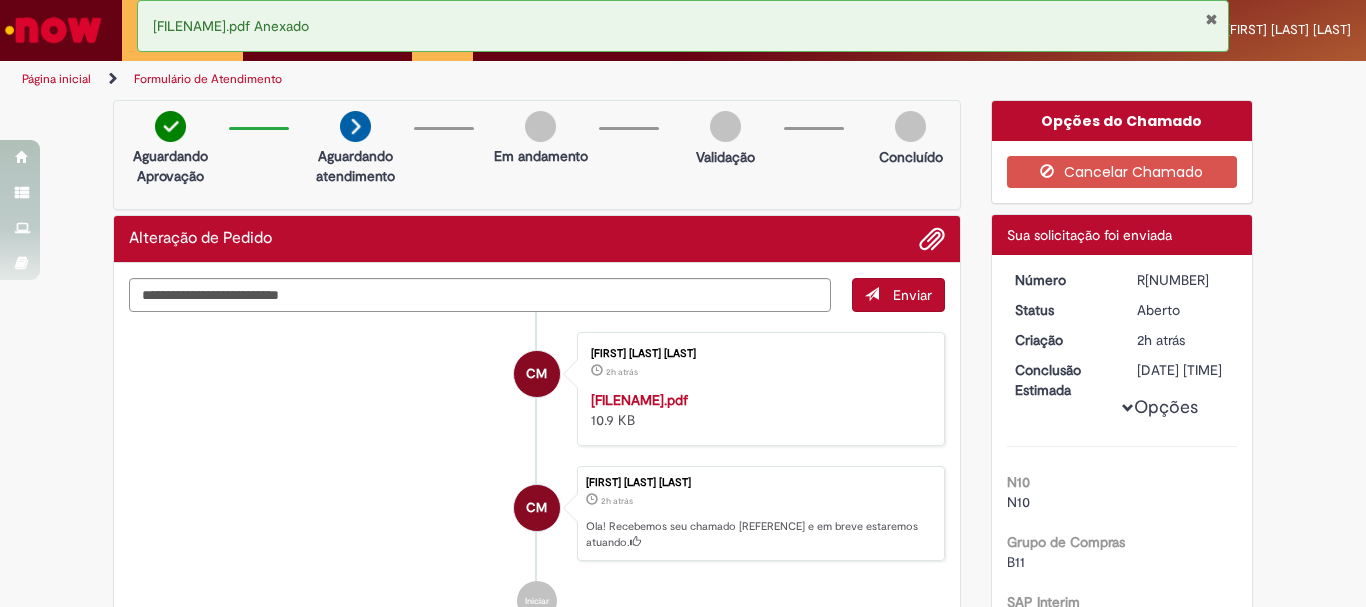 click at bounding box center [1211, 19] 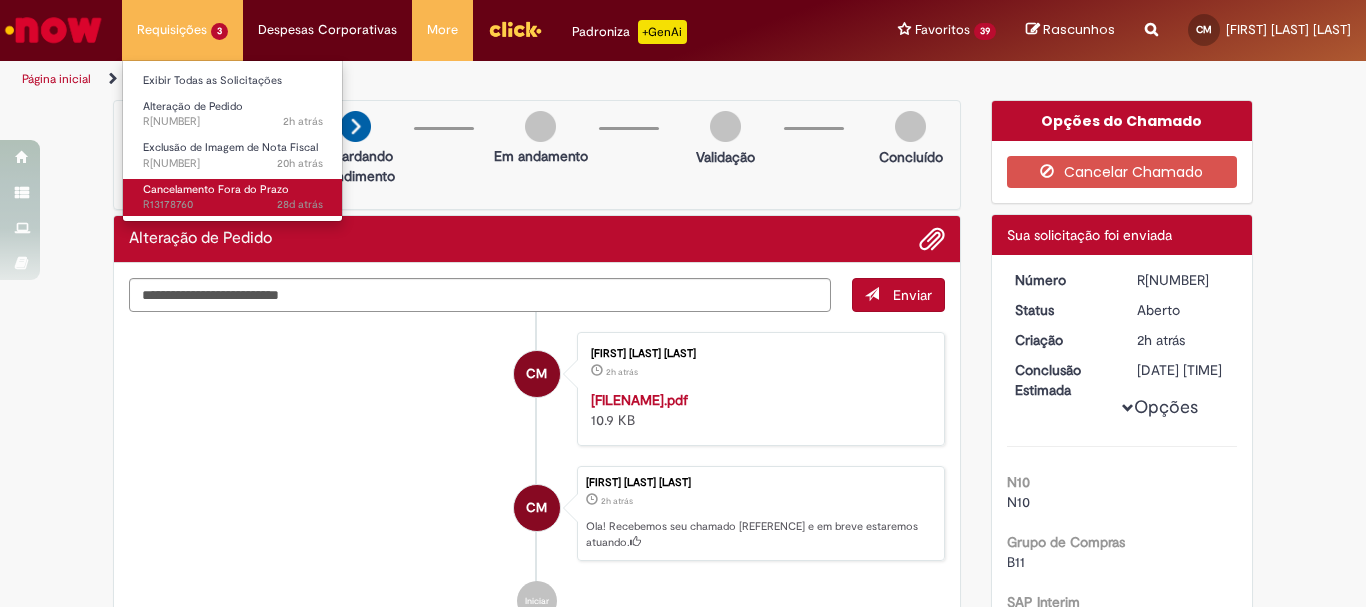 click on "Cancelamento Fora do Prazo" at bounding box center [216, 189] 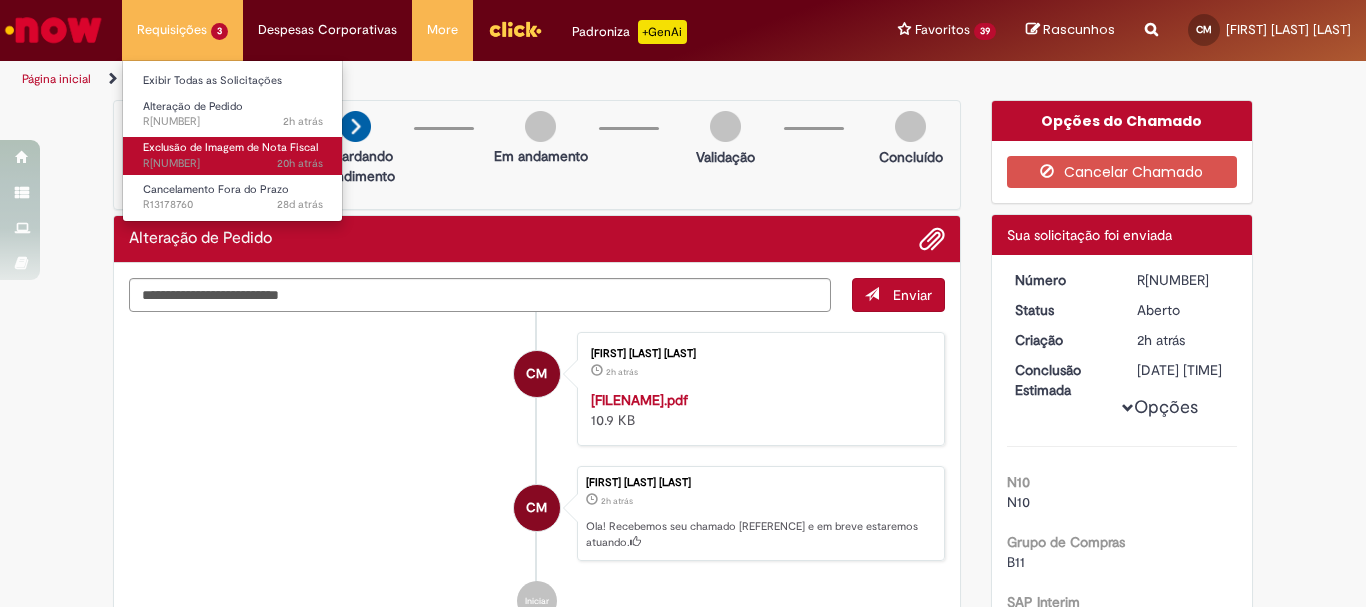 click on "20h atrás 20 horas atrás  R13275362" at bounding box center (233, 164) 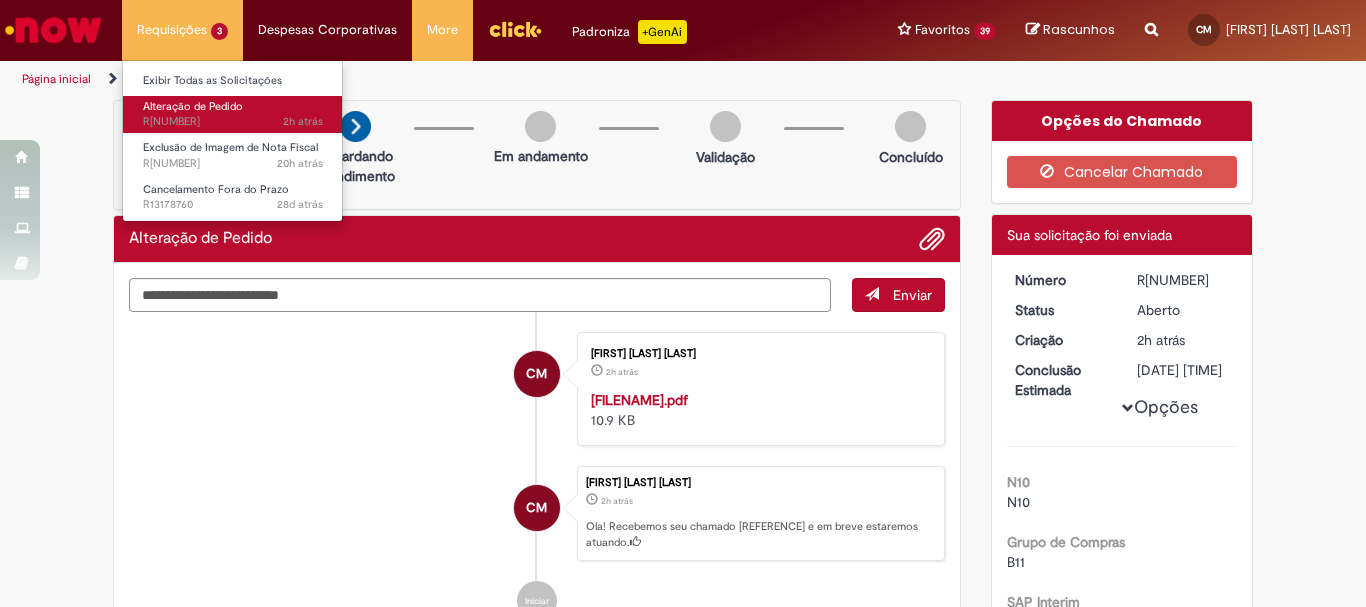 click on "2h atrás 2 horas atrás  R13278359" at bounding box center (233, 122) 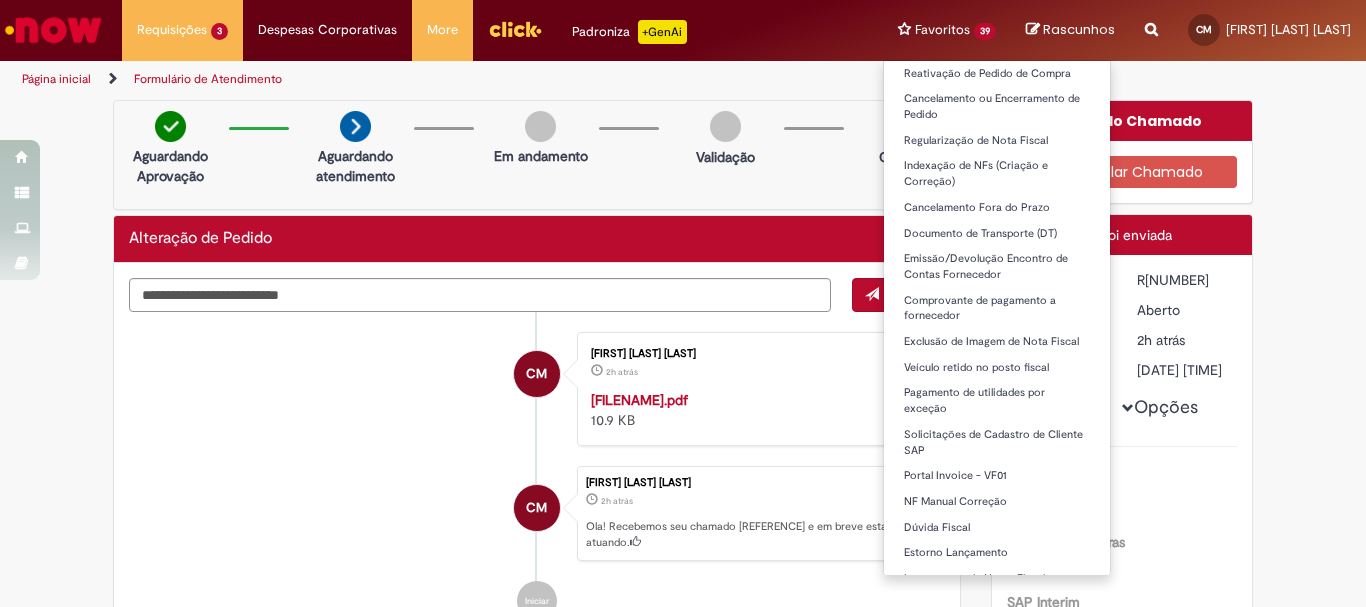 scroll, scrollTop: 713, scrollLeft: 0, axis: vertical 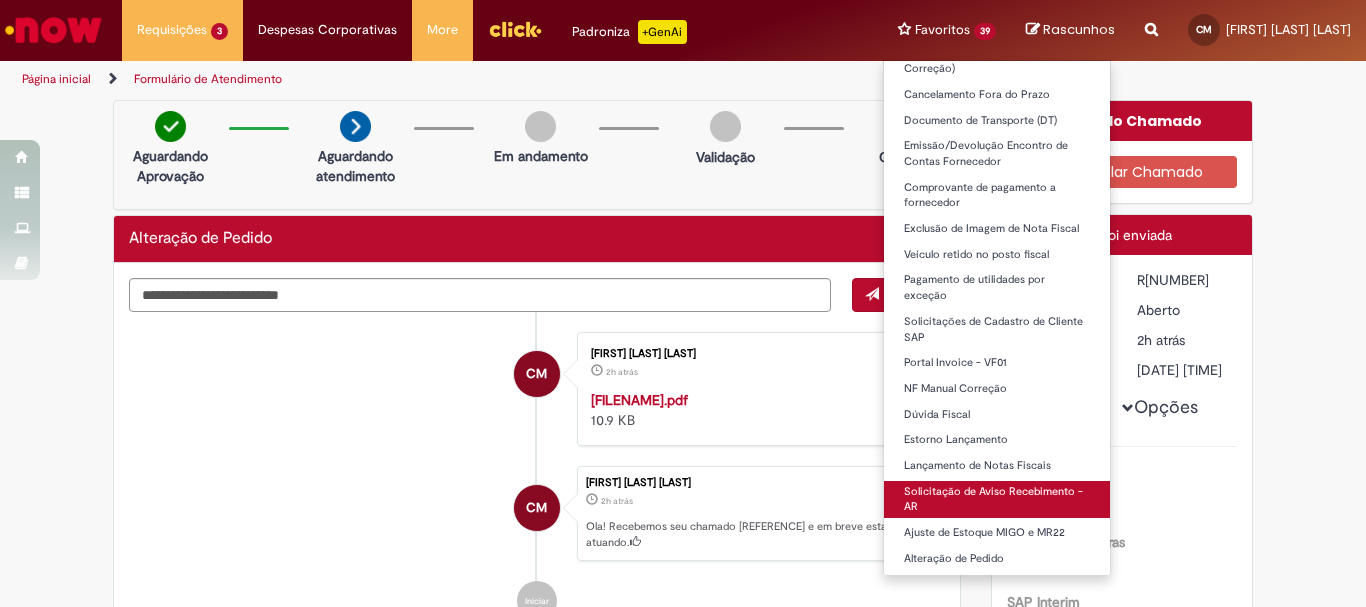 click on "Solicitação de Aviso Recebimento - AR" at bounding box center (997, 499) 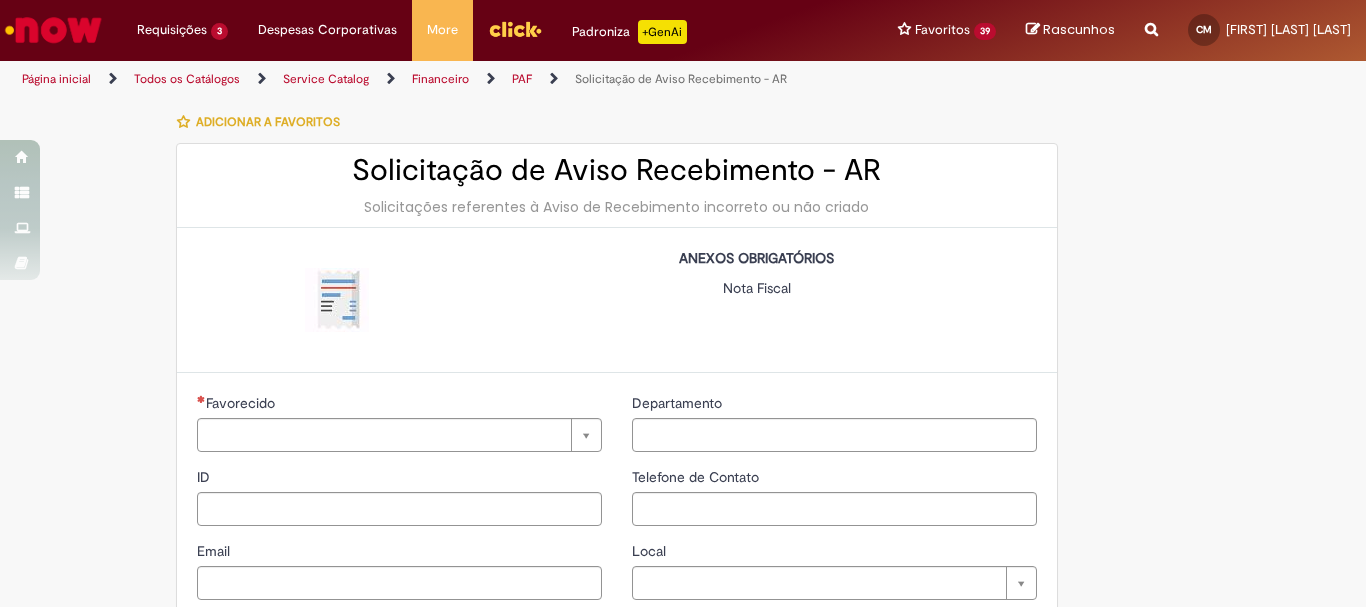 type on "********" 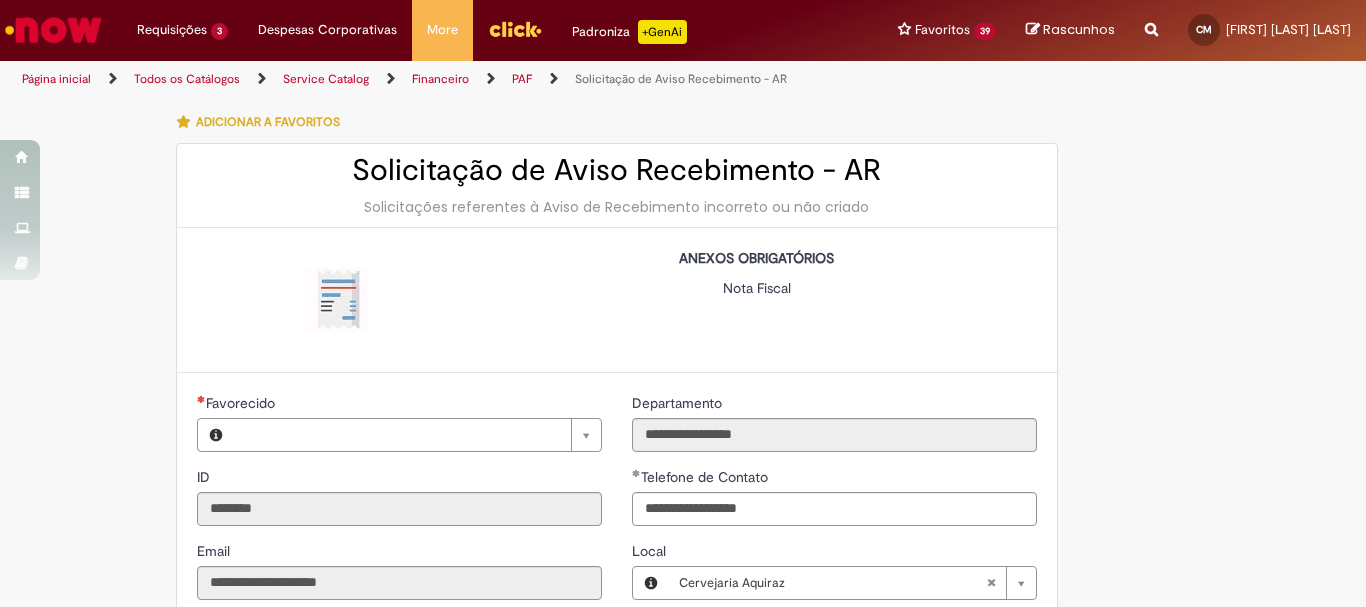 type on "**********" 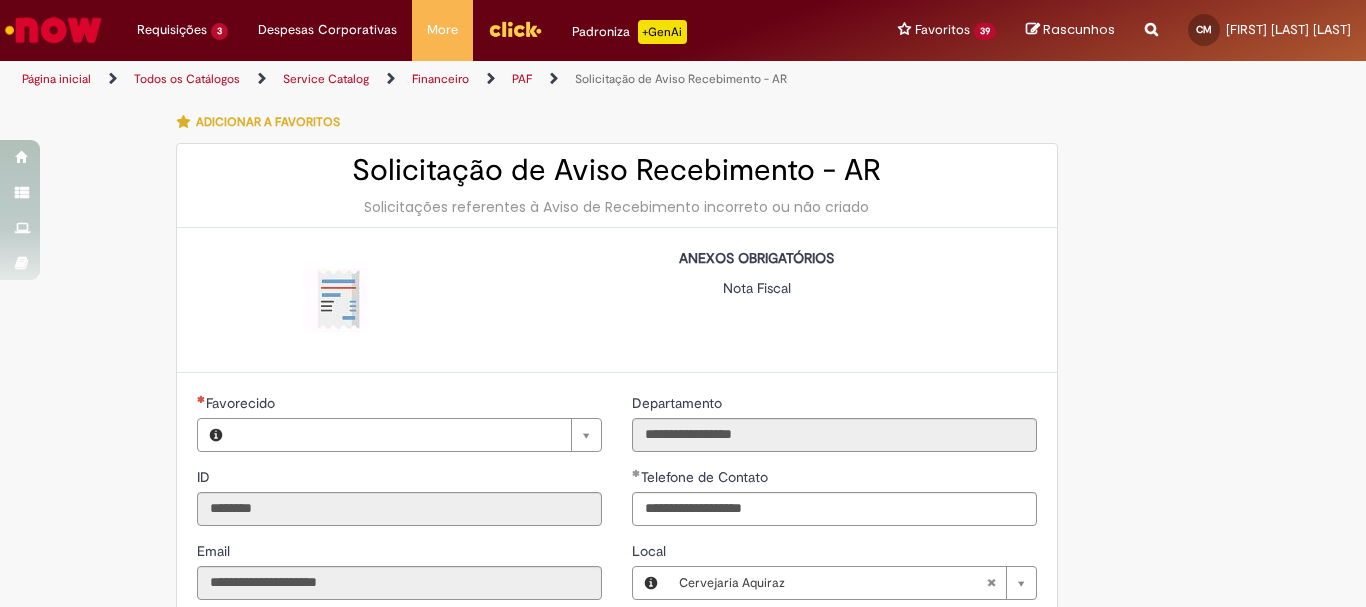 type on "**********" 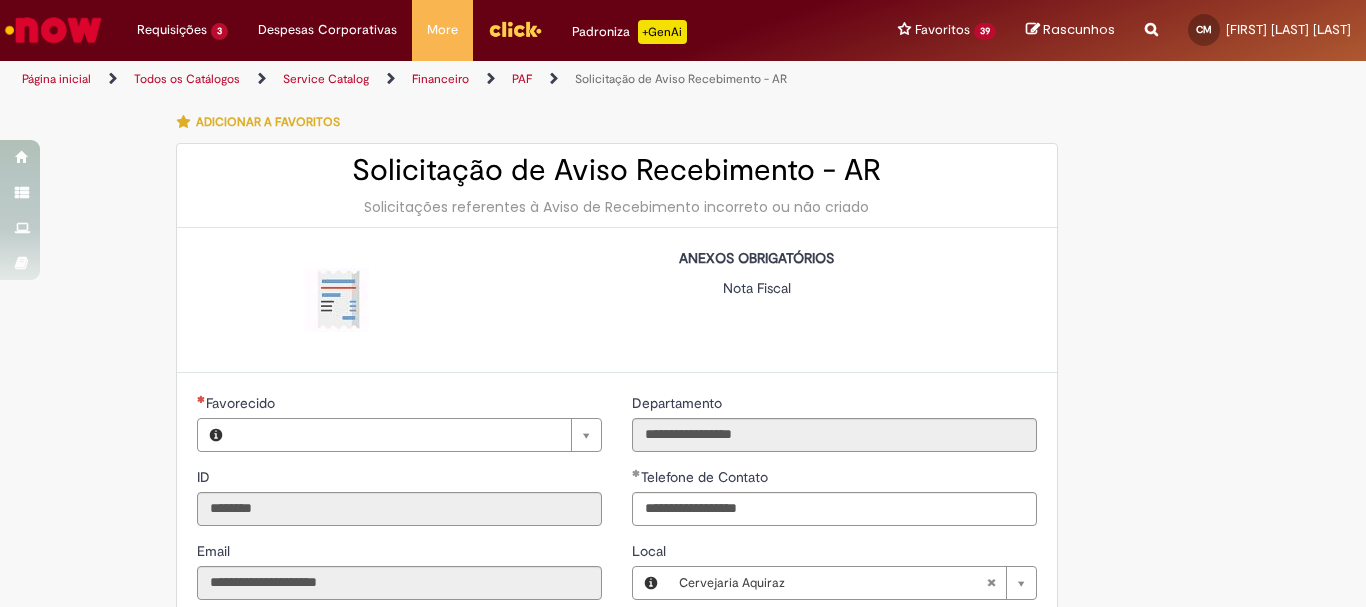 type on "**********" 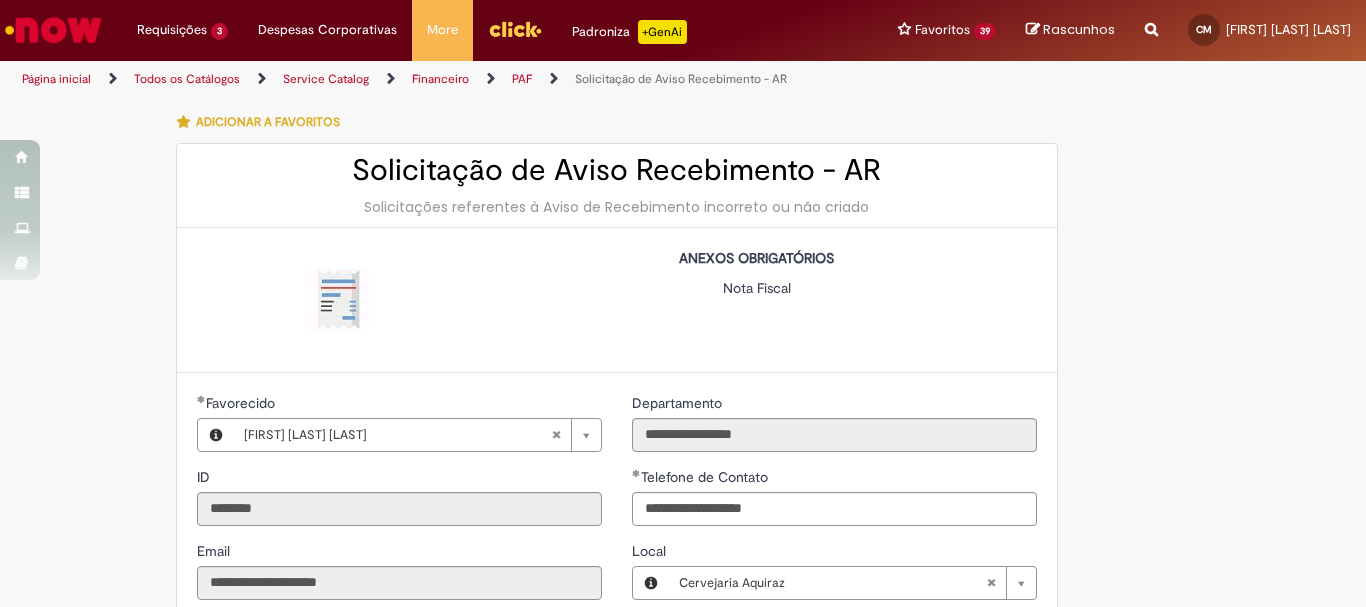 scroll, scrollTop: 300, scrollLeft: 0, axis: vertical 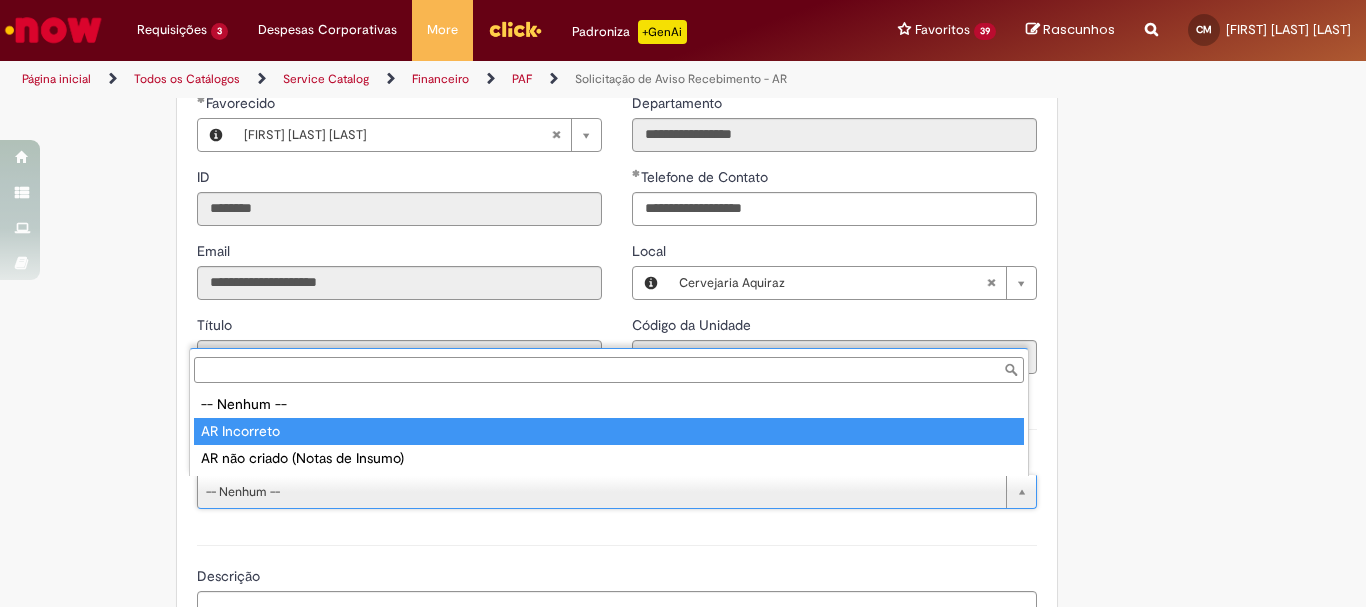 type on "**********" 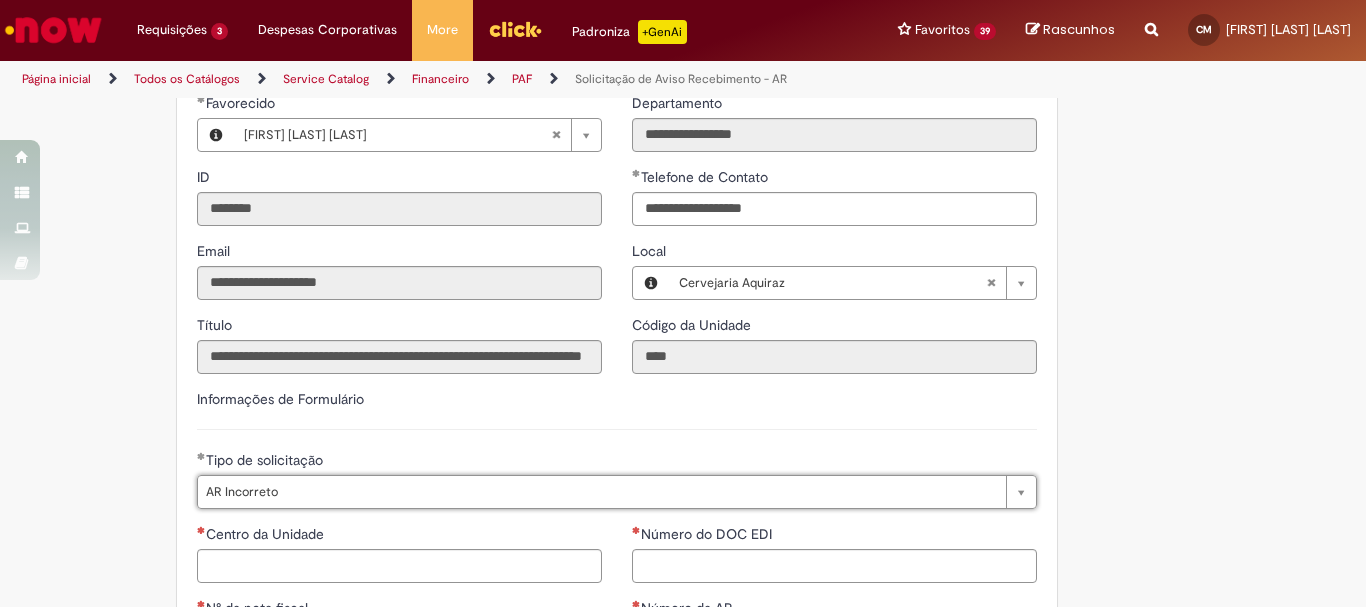 scroll, scrollTop: 500, scrollLeft: 0, axis: vertical 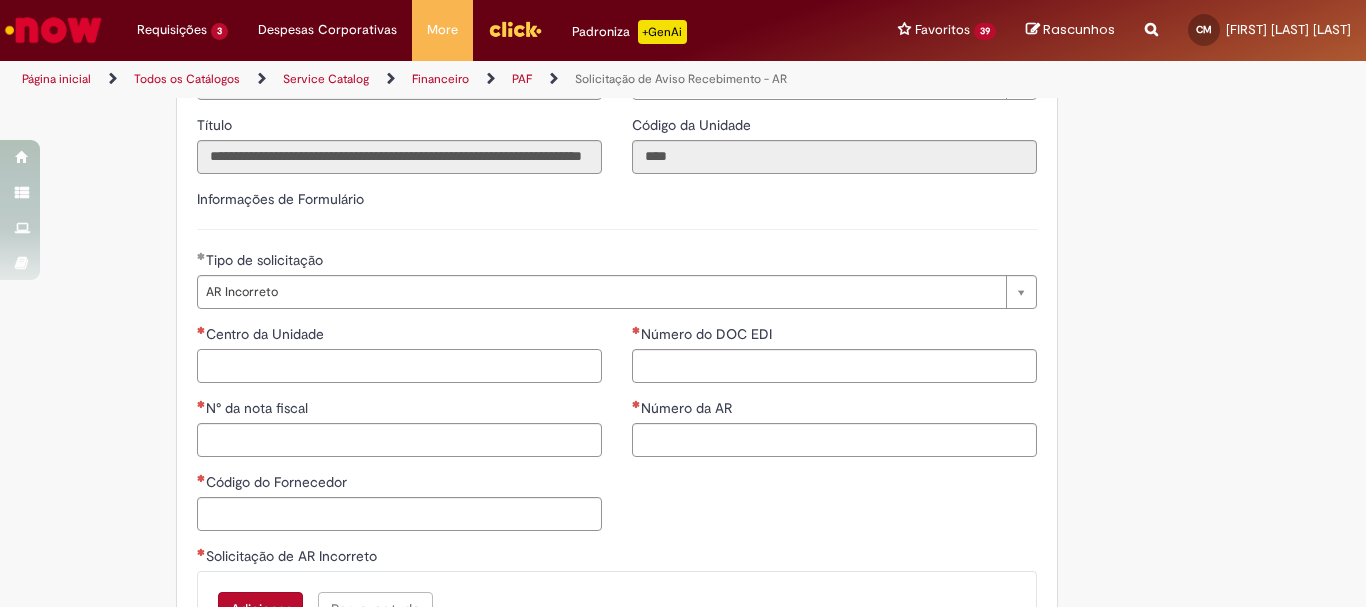 click on "Centro da Unidade" at bounding box center (399, 366) 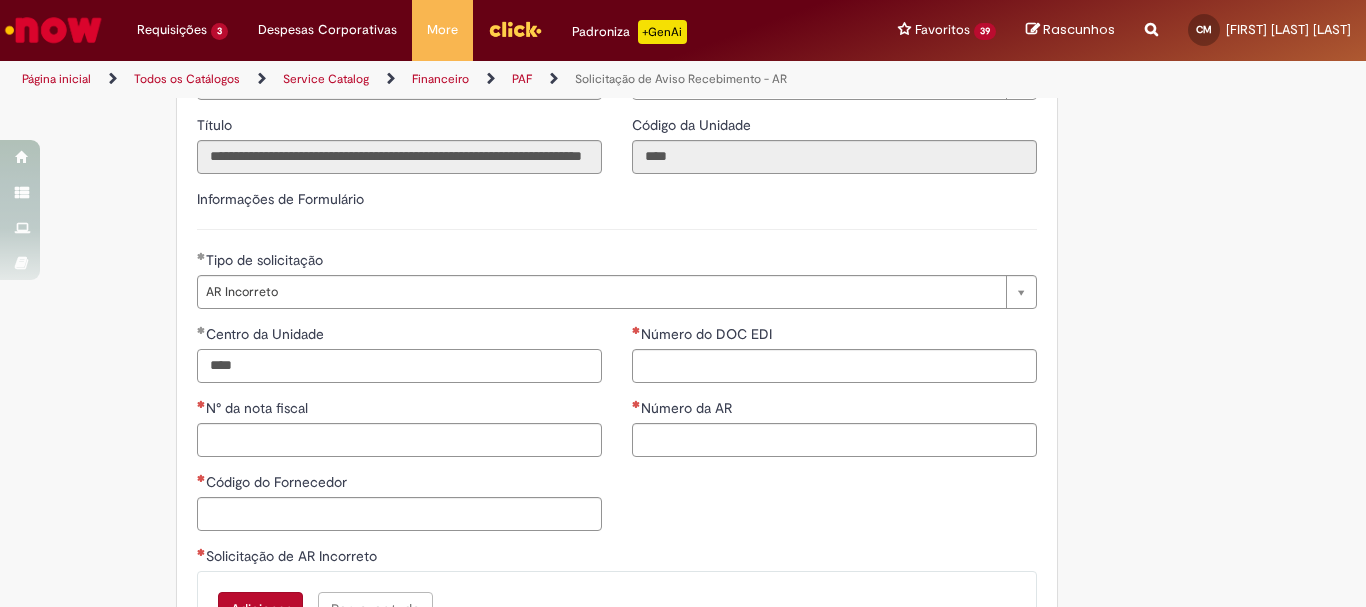 type on "****" 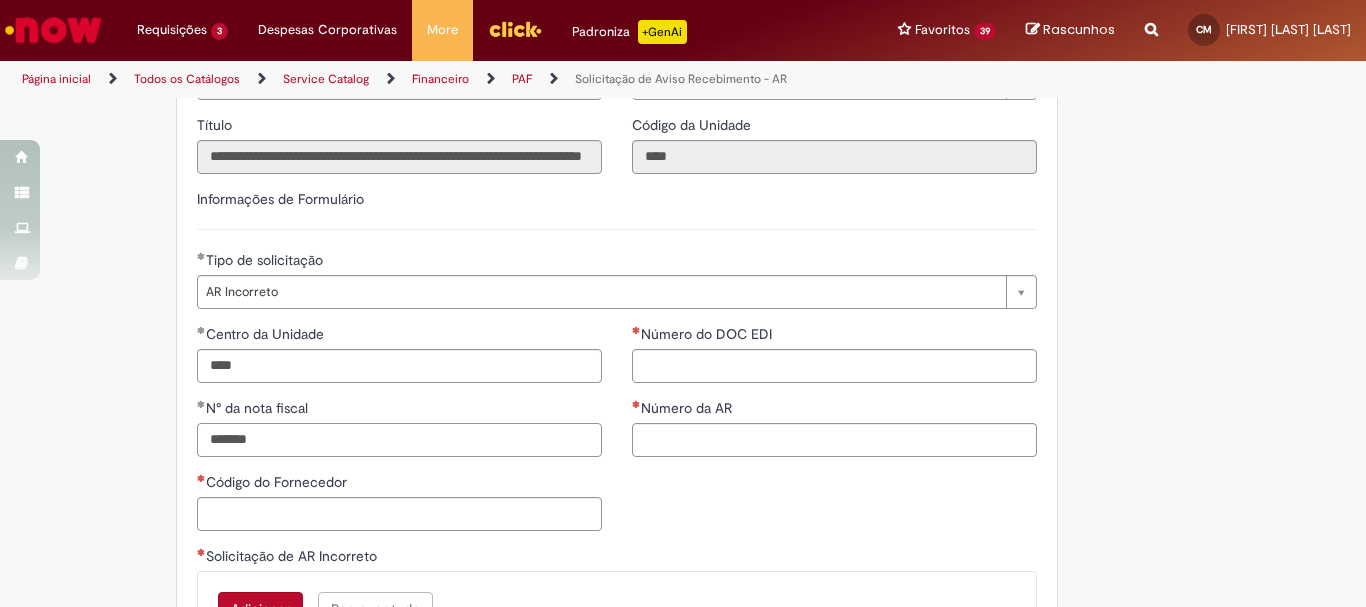 type on "*******" 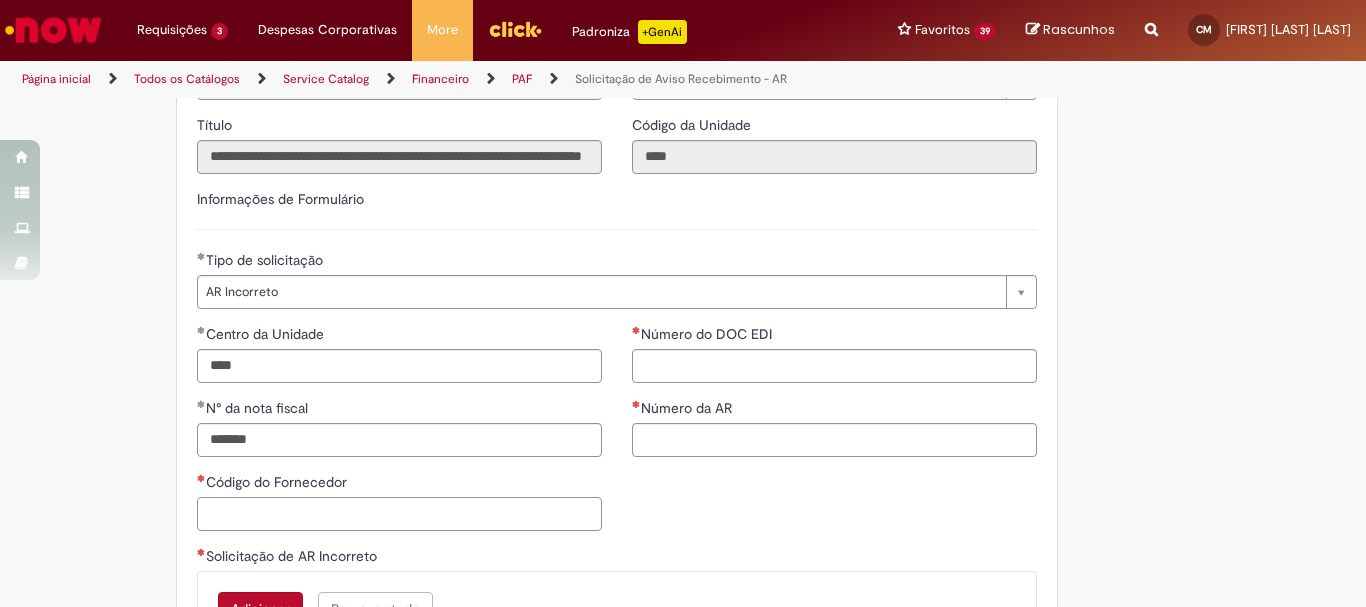 paste on "******" 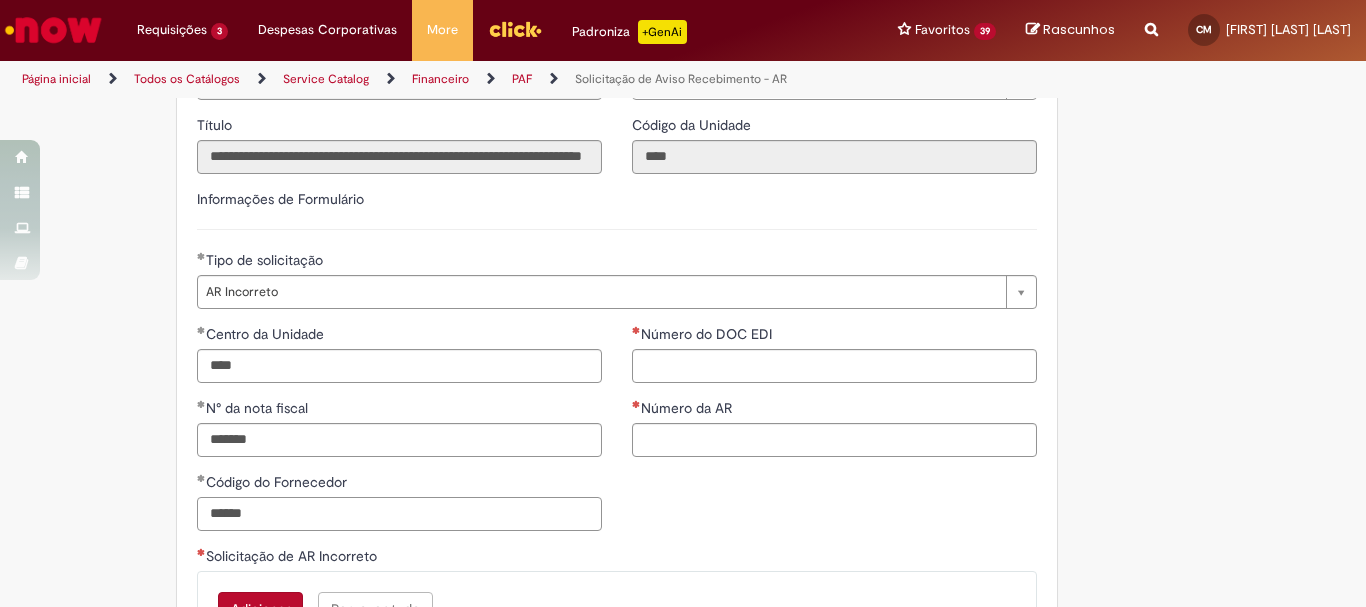 scroll, scrollTop: 400, scrollLeft: 0, axis: vertical 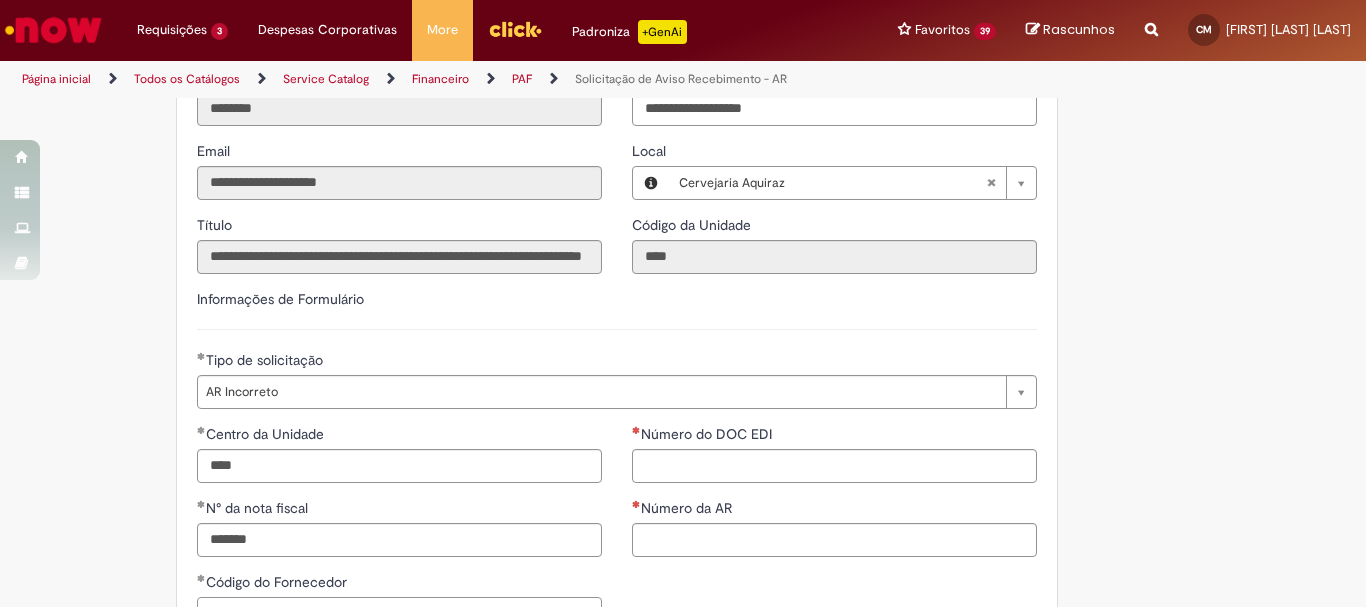 type on "******" 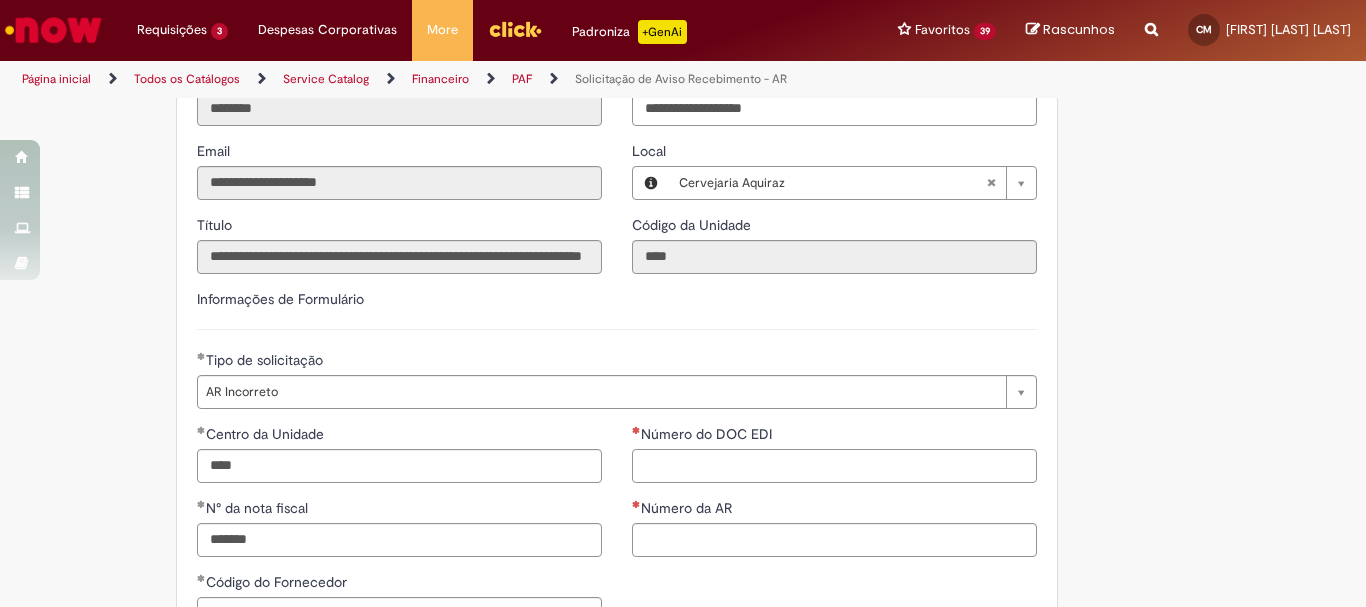 click on "Número do DOC EDI" at bounding box center (834, 466) 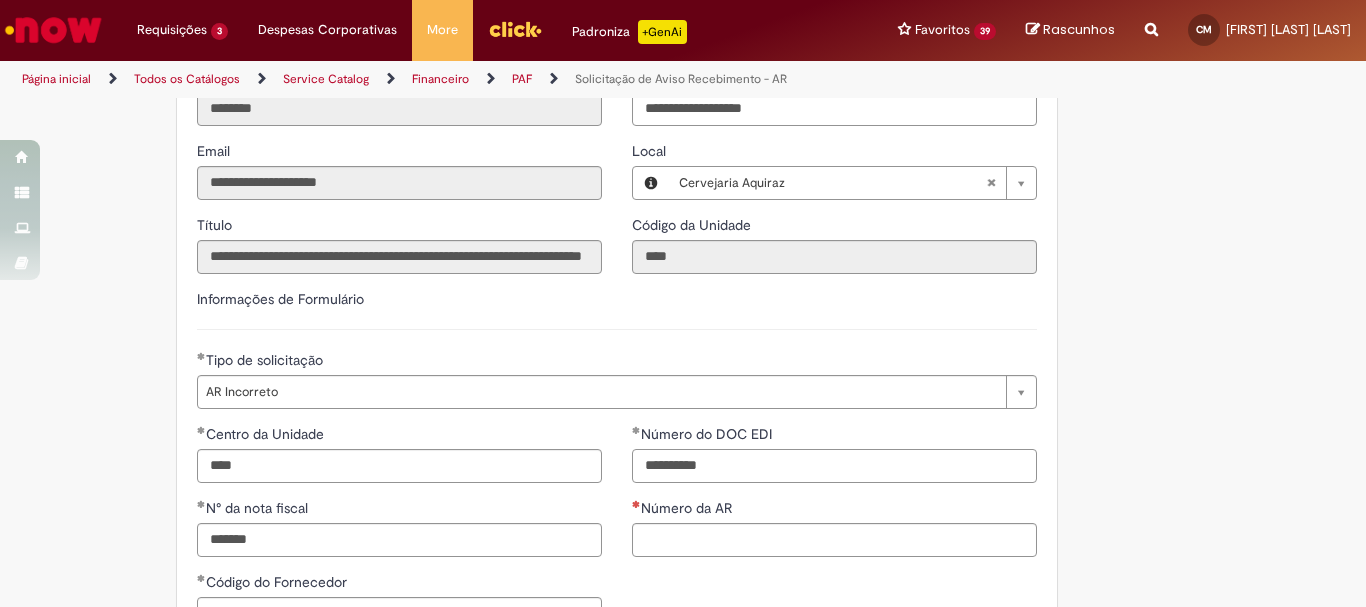 type on "**********" 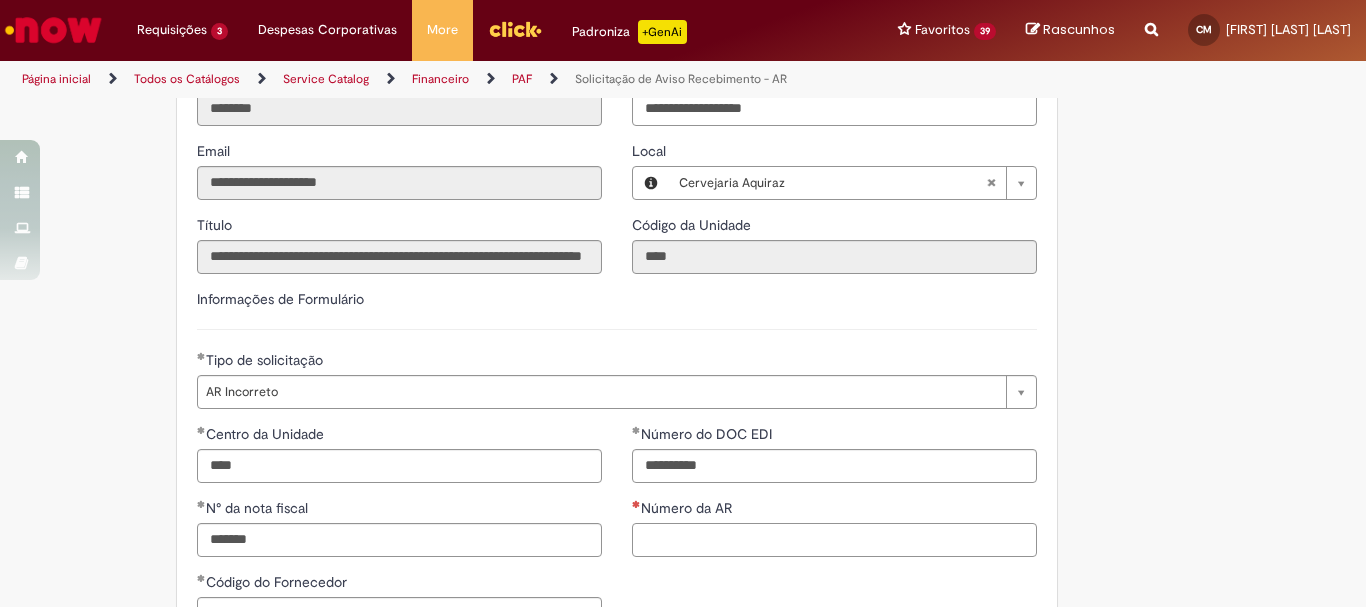 paste on "*********" 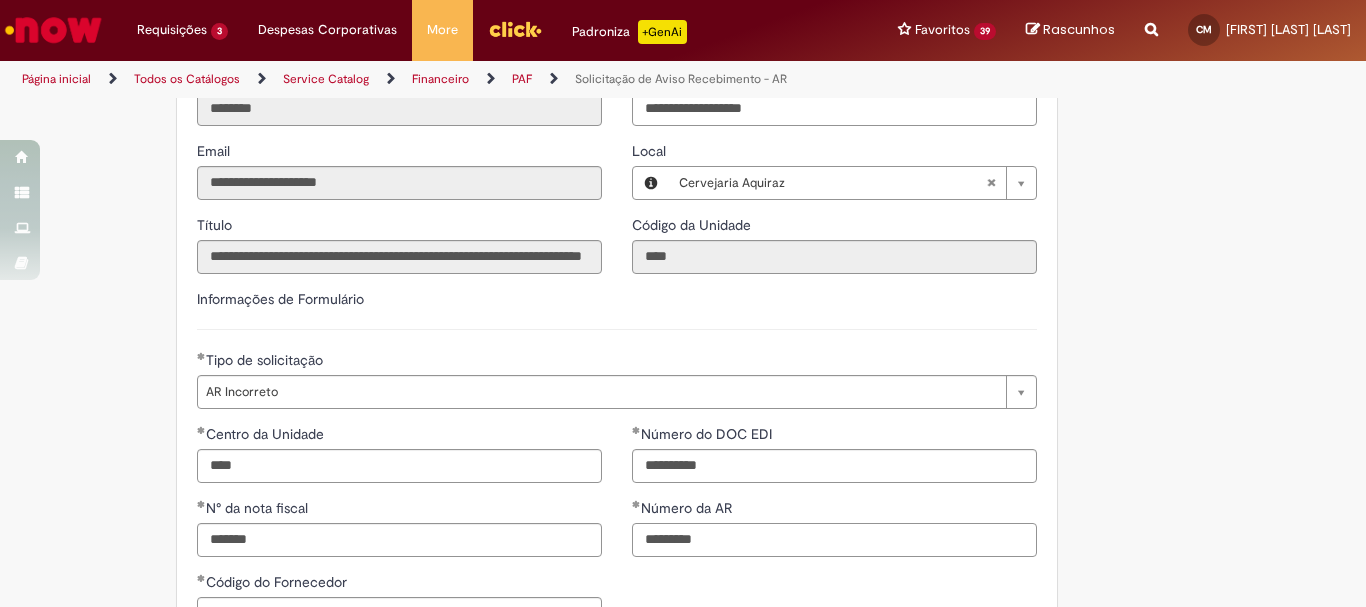 scroll, scrollTop: 700, scrollLeft: 0, axis: vertical 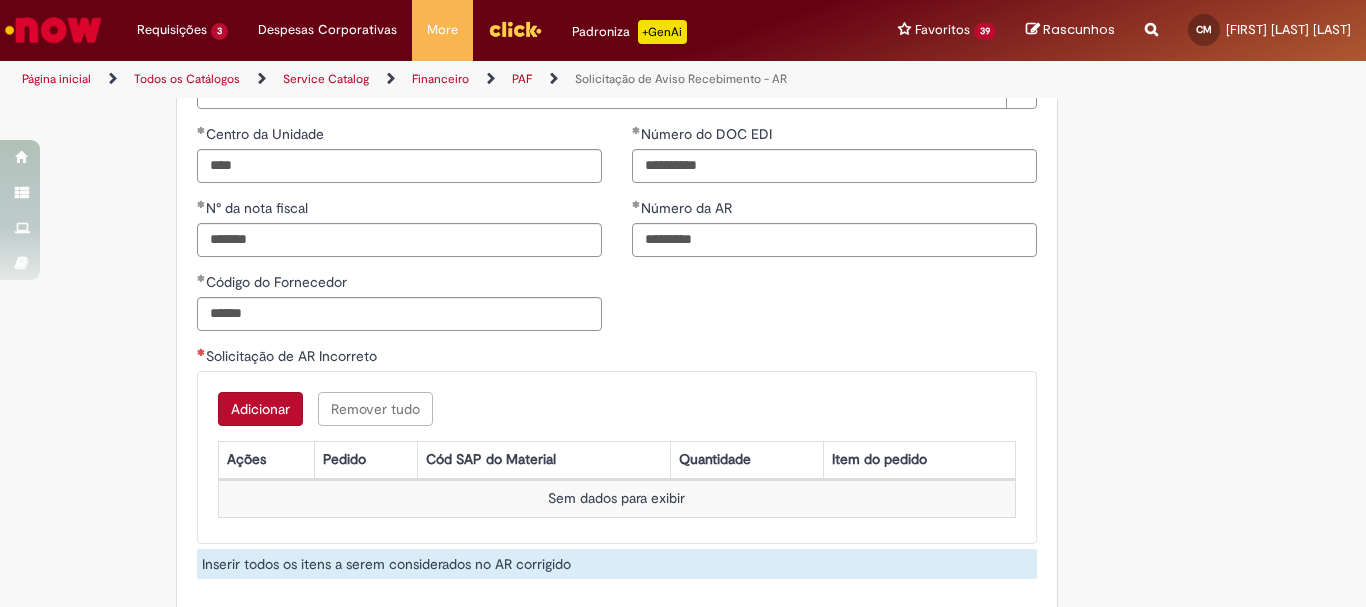 click on "Adicionar" at bounding box center (260, 409) 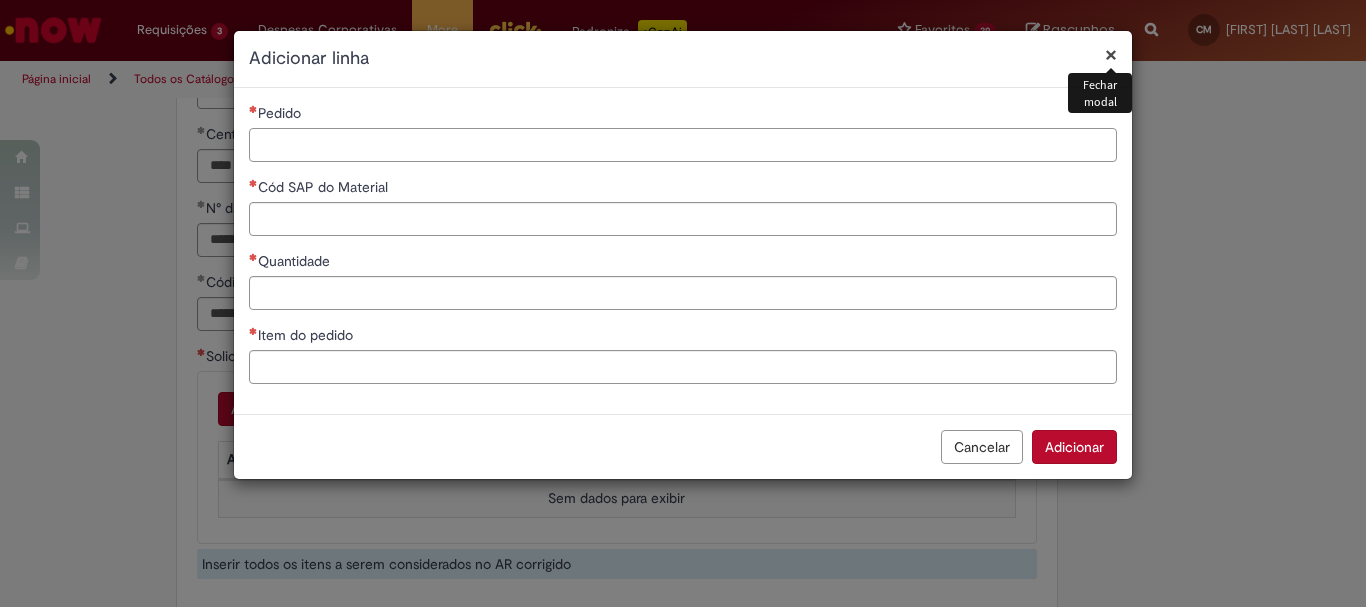 click on "Pedido" at bounding box center [683, 145] 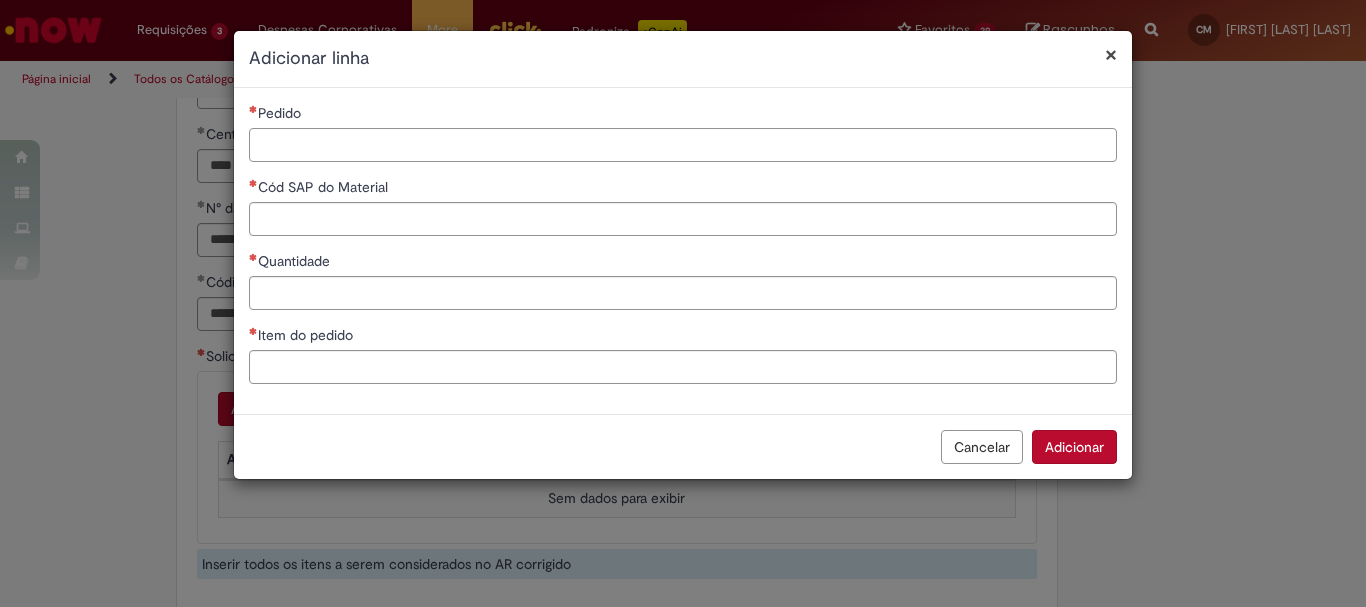 paste on "**********" 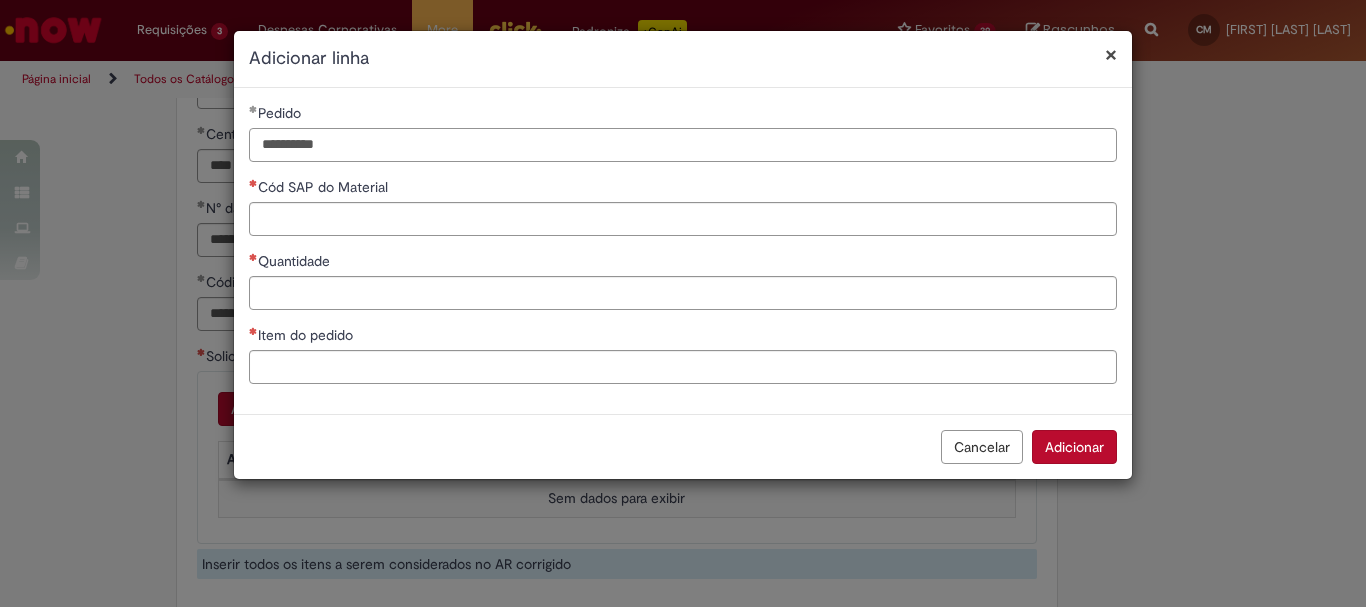 type on "**********" 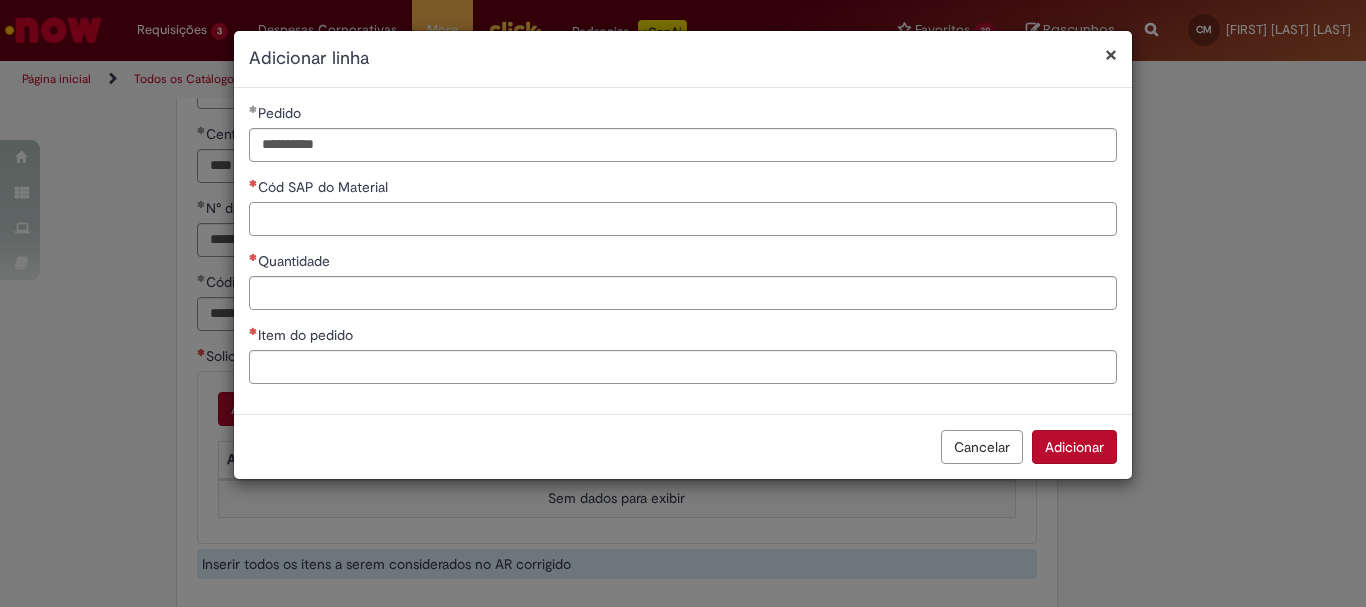 paste on "********" 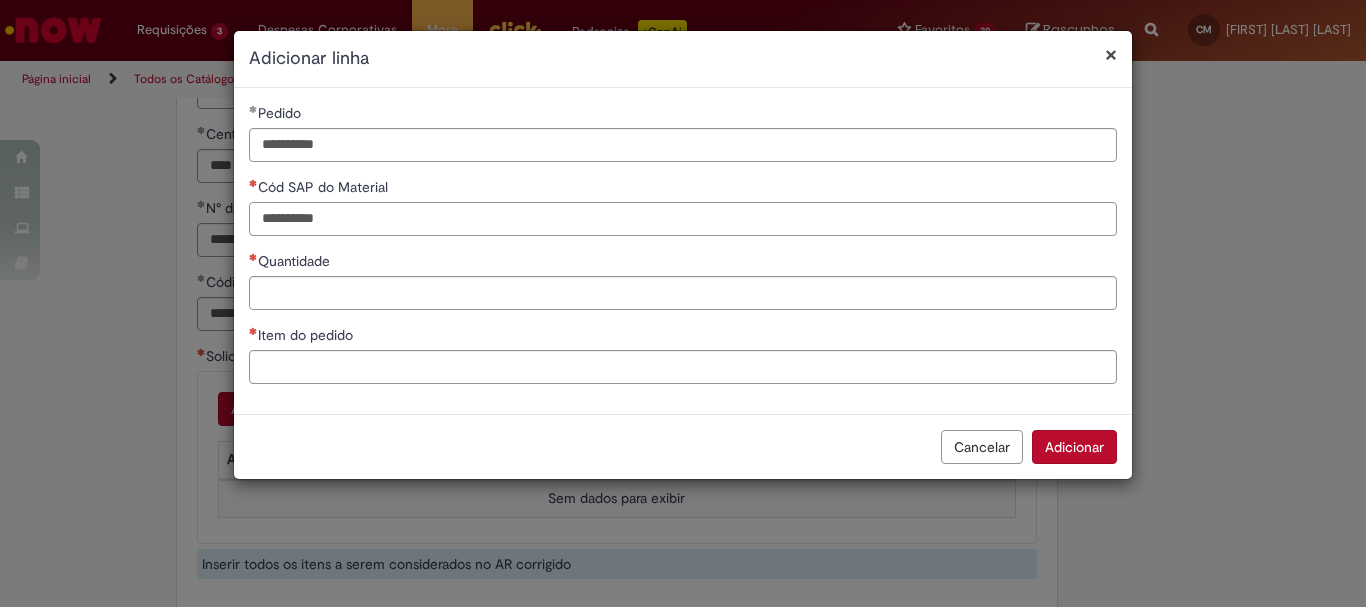 type on "********" 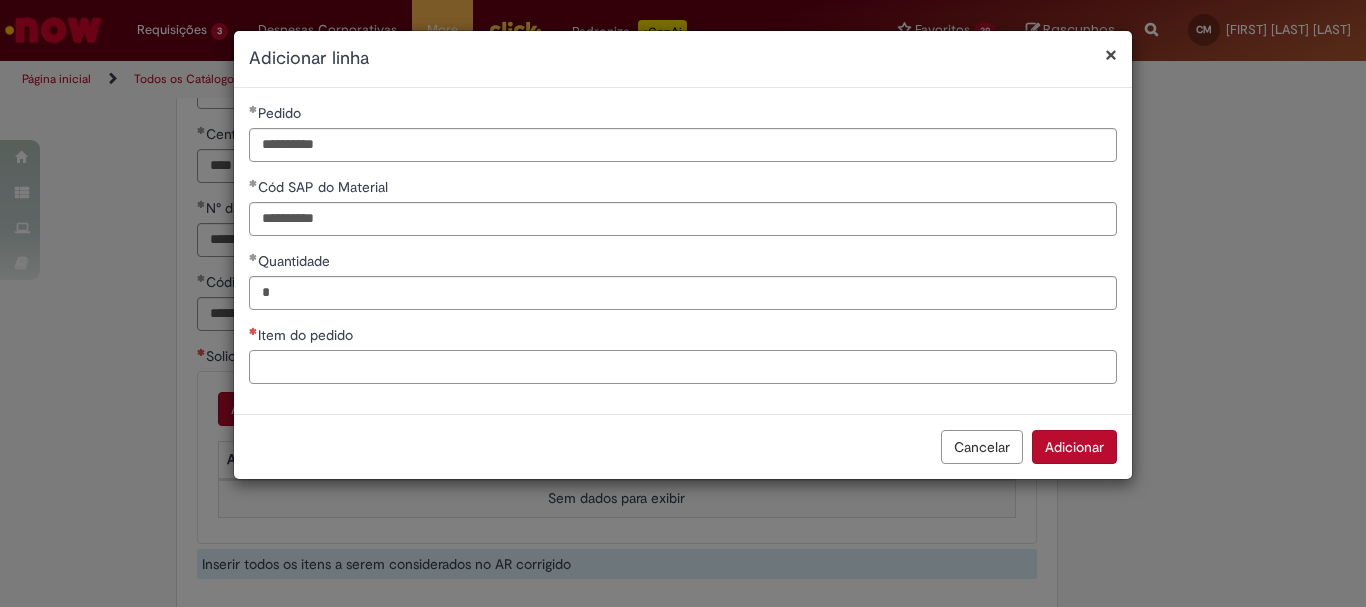 type on "*****" 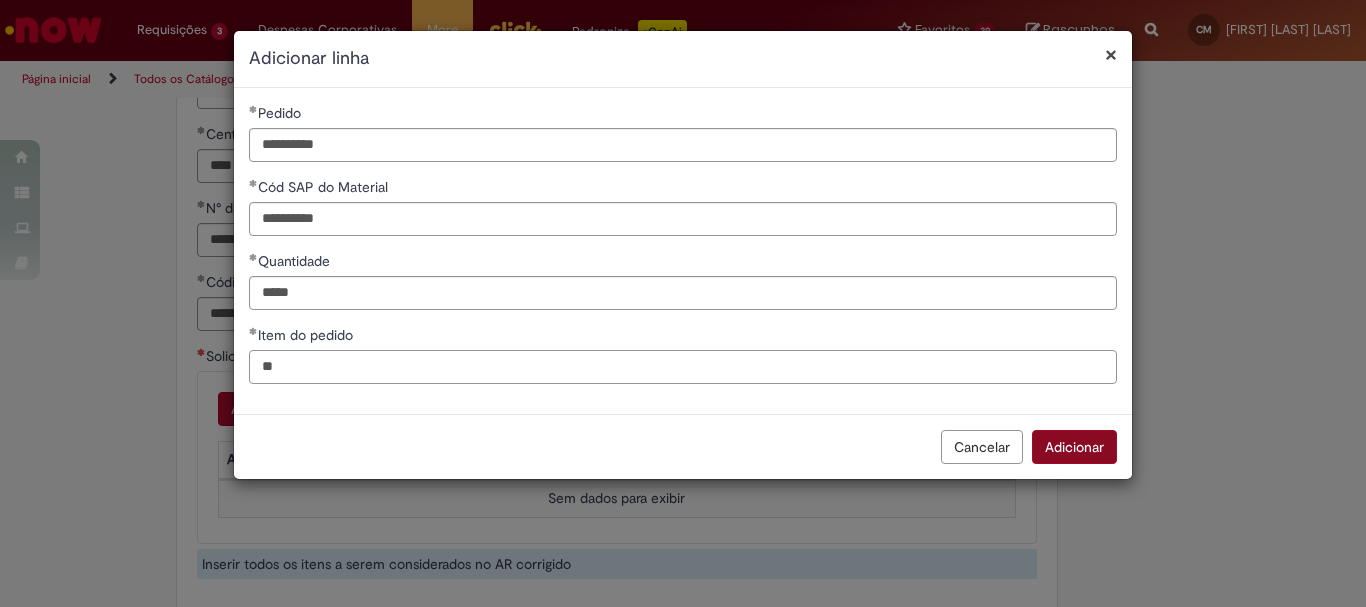 type on "**" 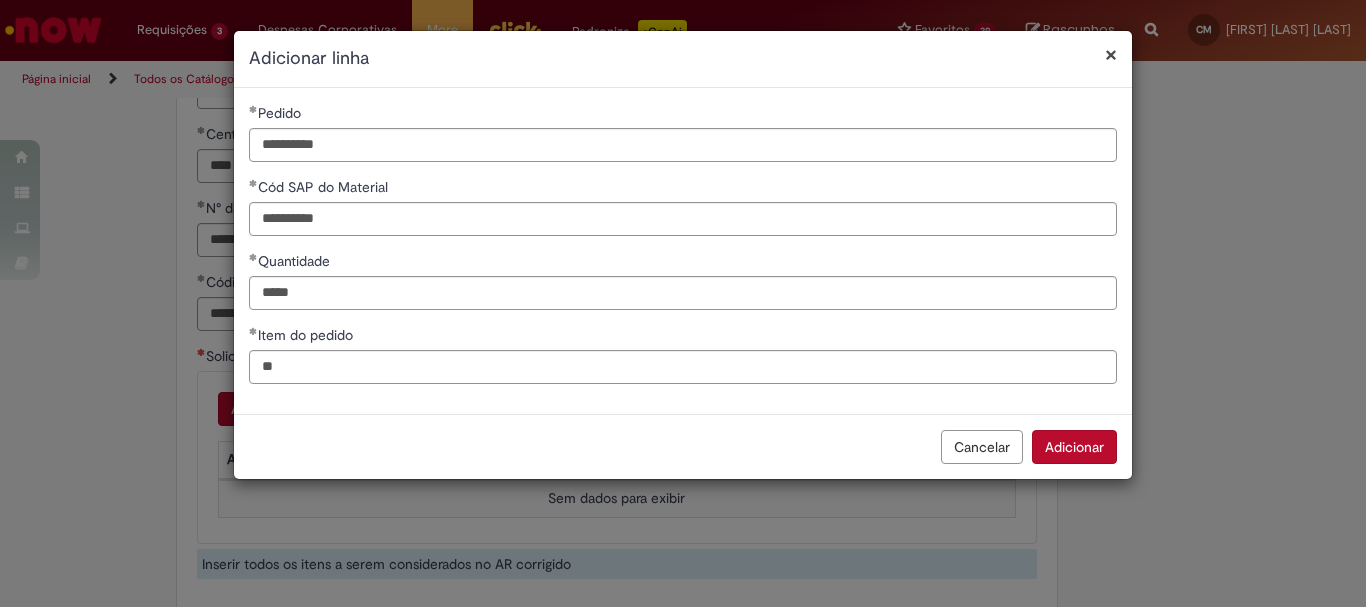 click on "Adicionar" at bounding box center (1074, 447) 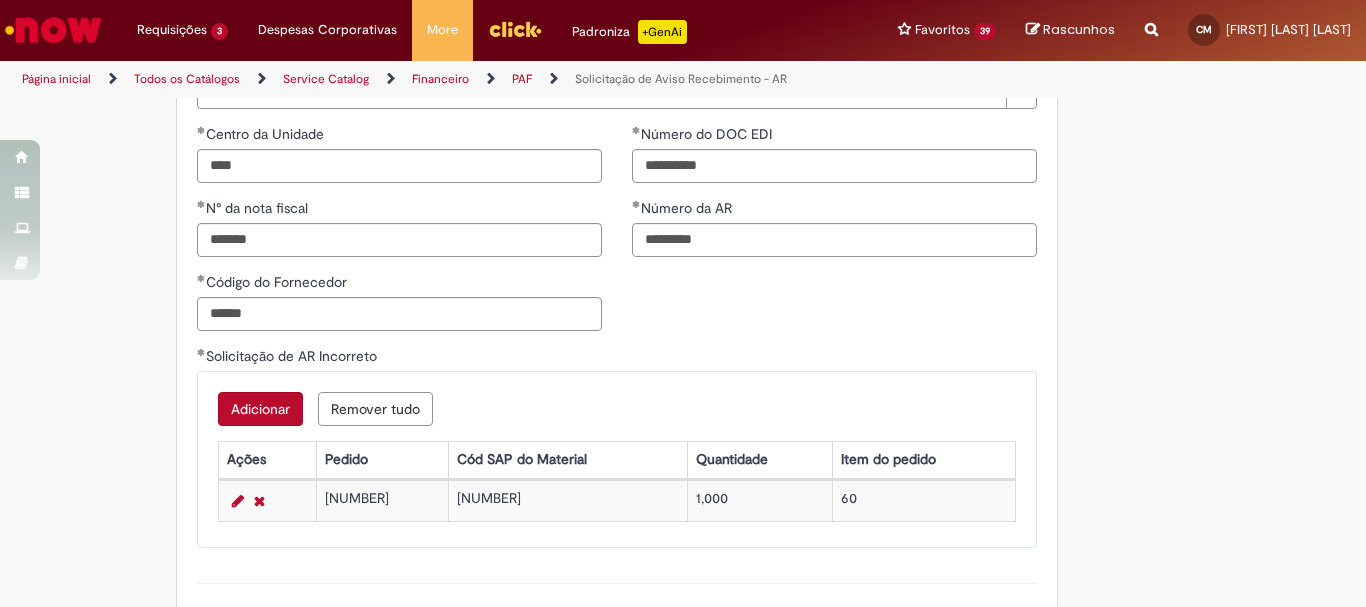 click on "Adicionar" at bounding box center (260, 409) 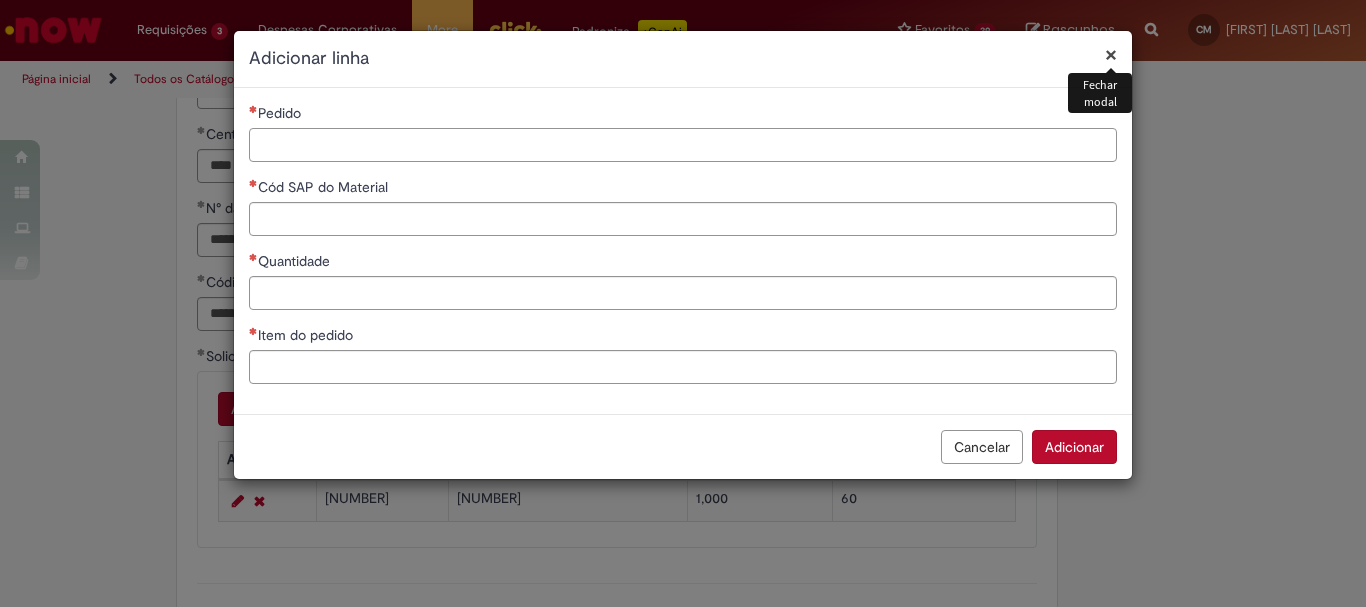 click on "Pedido" at bounding box center (683, 145) 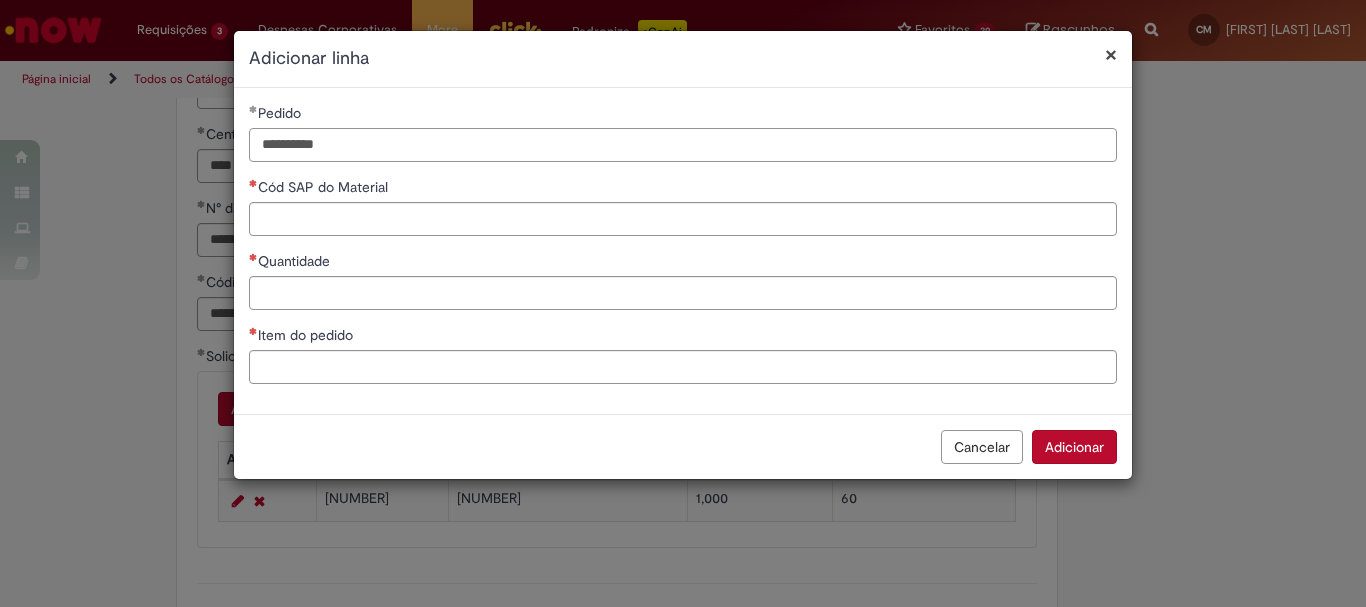 type on "**********" 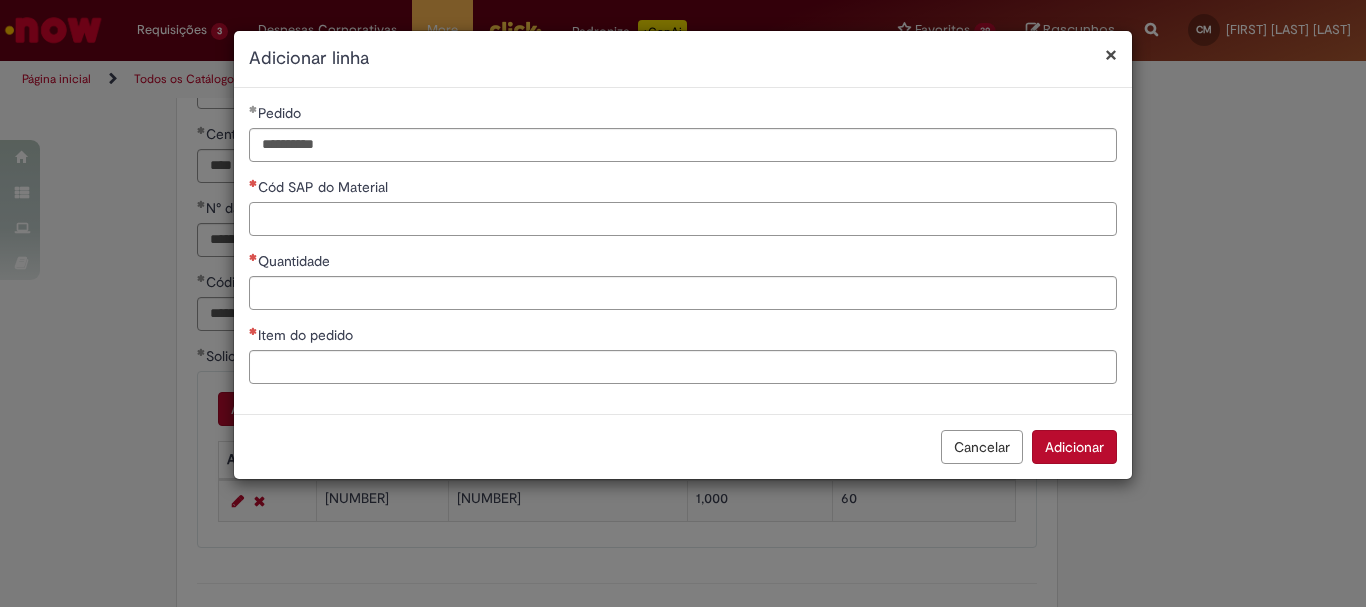 paste on "********" 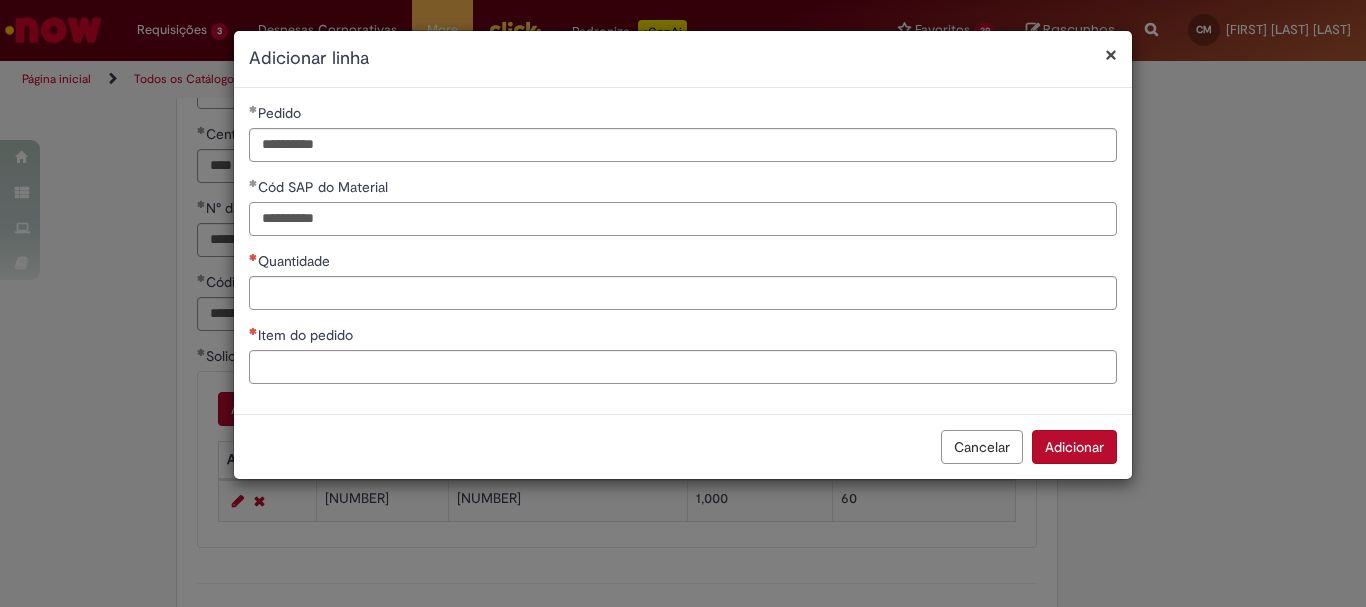 type on "********" 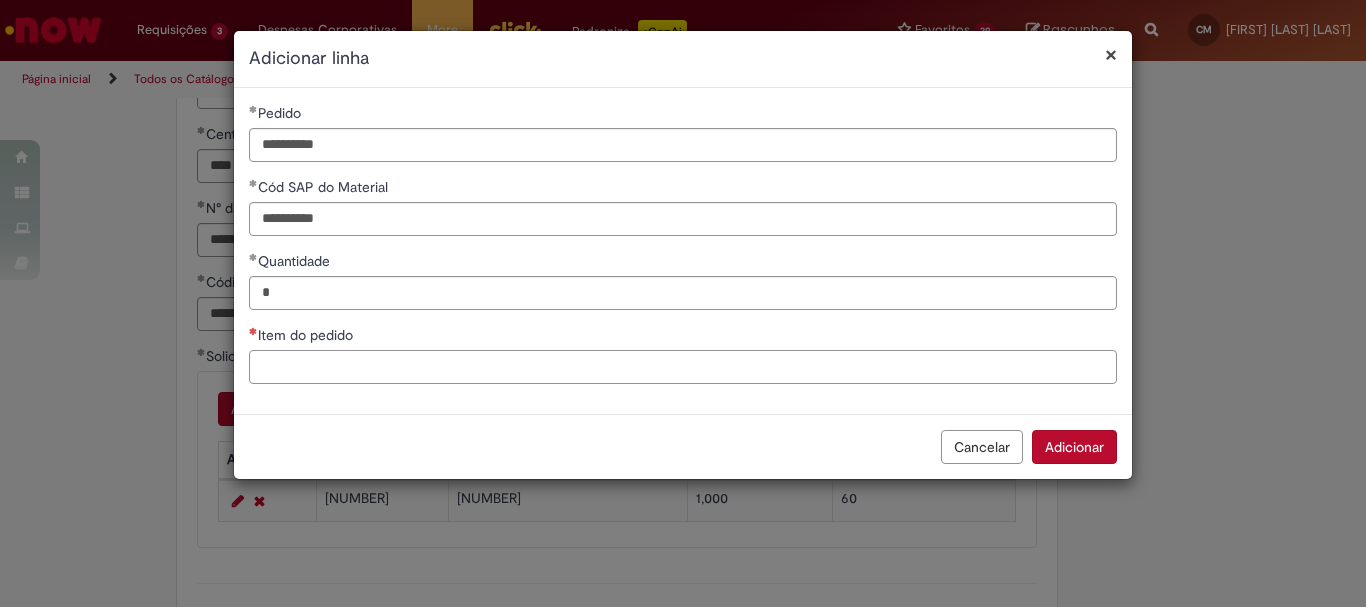 type on "*****" 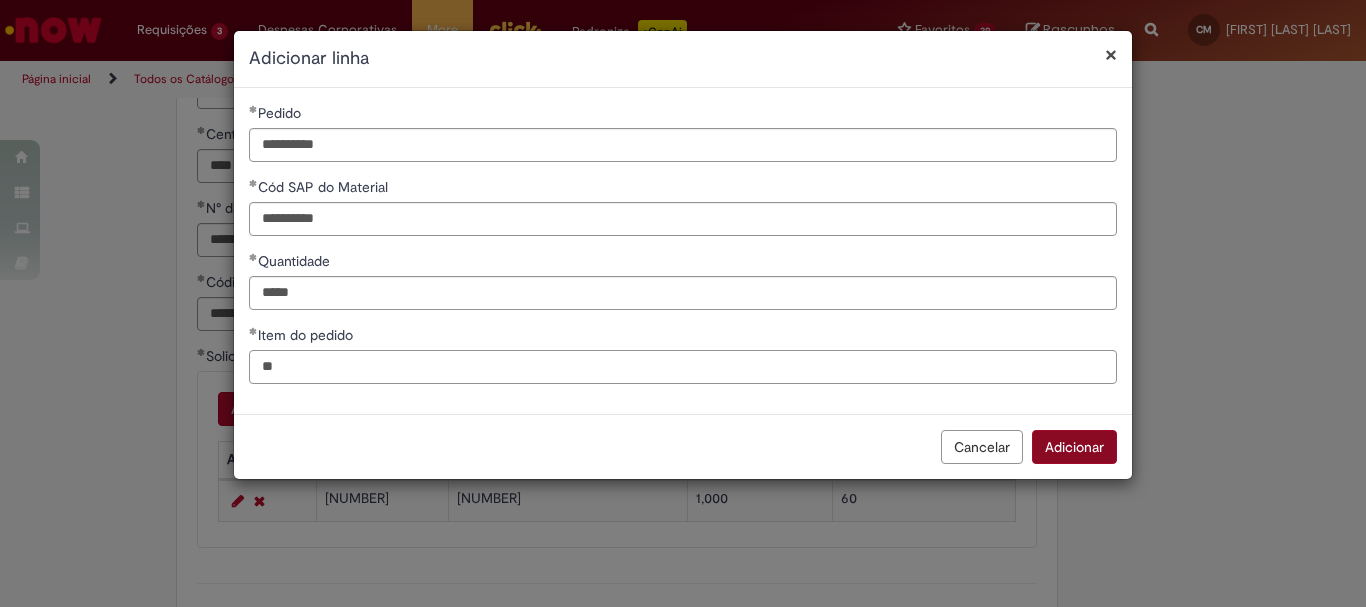 type on "**" 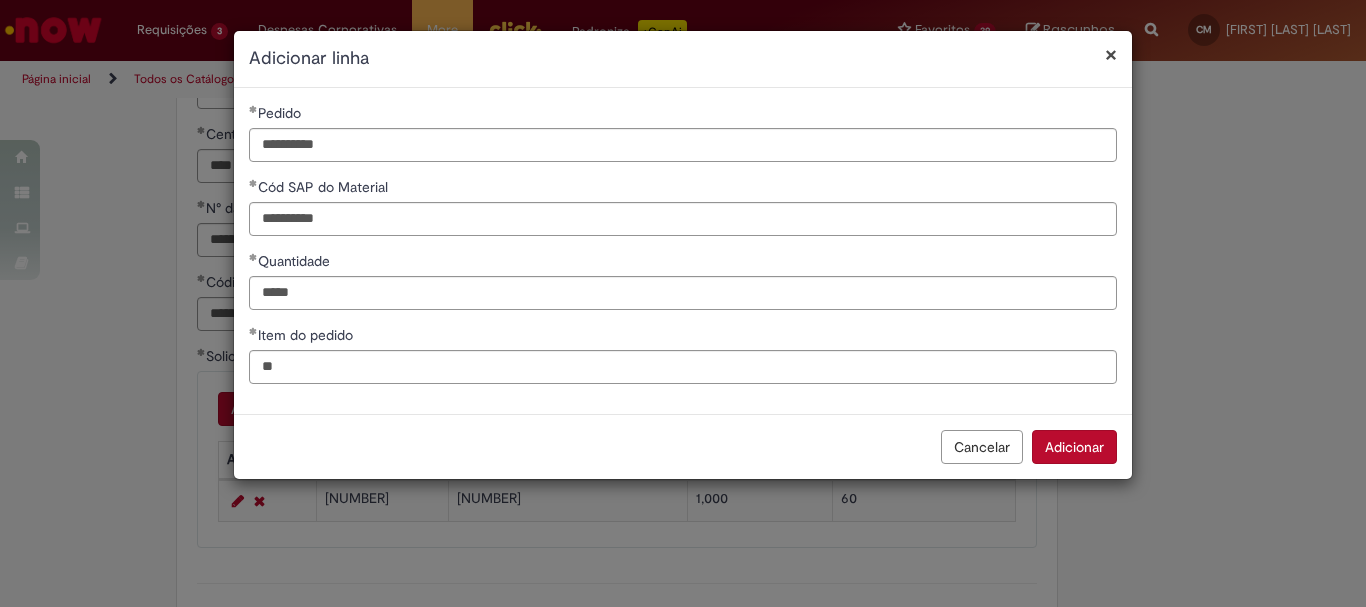 click on "Adicionar" at bounding box center [1074, 447] 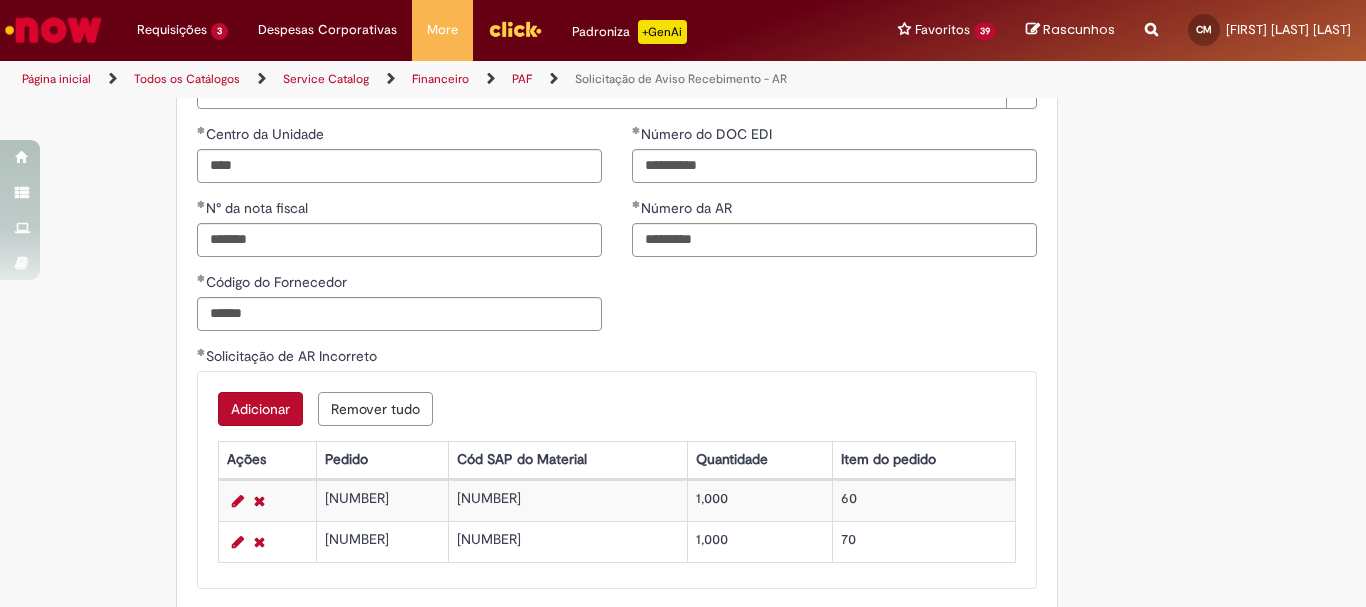click on "Adicionar" at bounding box center (260, 409) 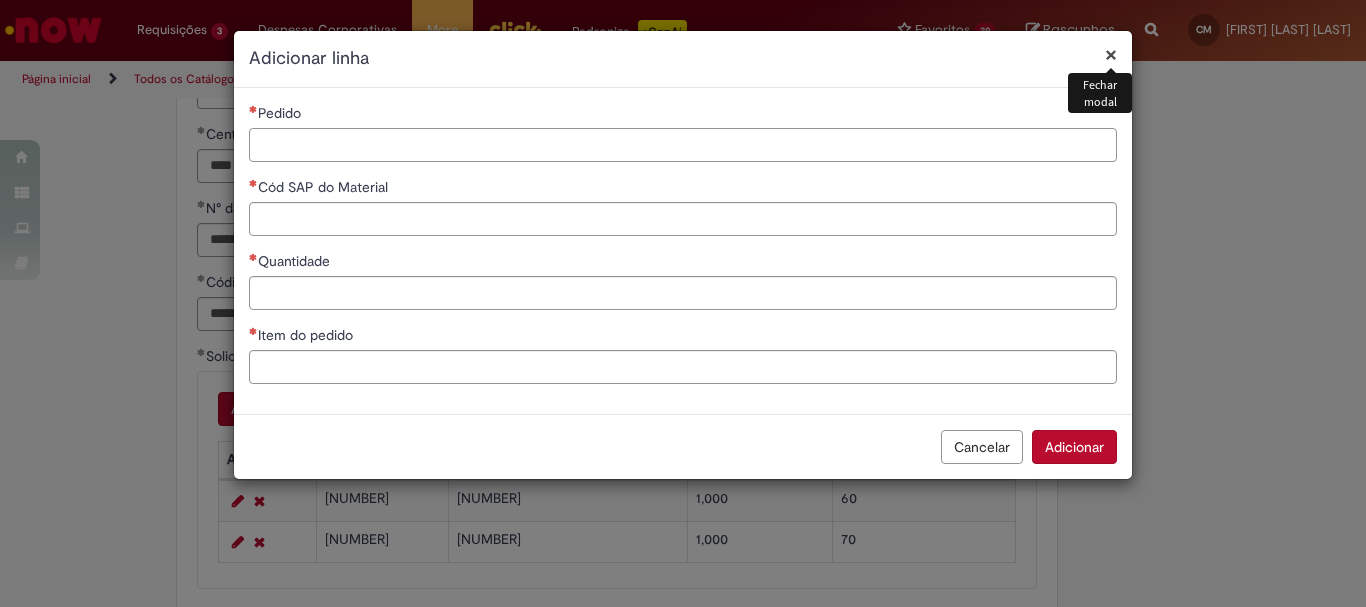 click on "Pedido" at bounding box center [683, 145] 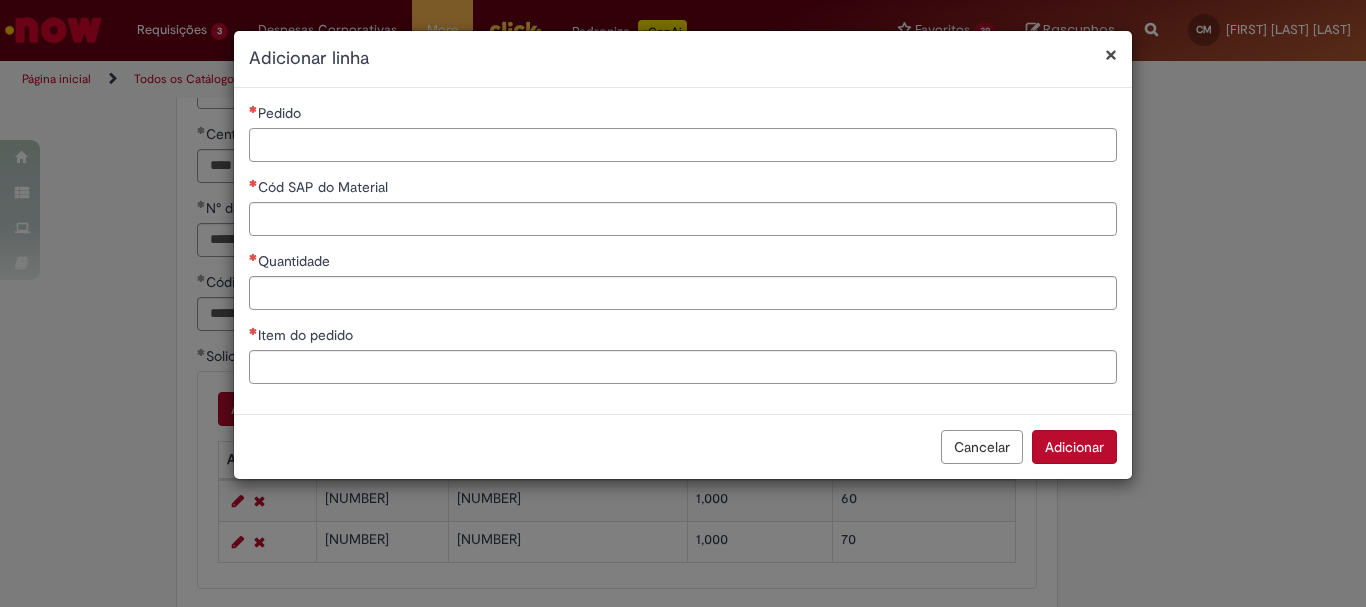 paste on "**********" 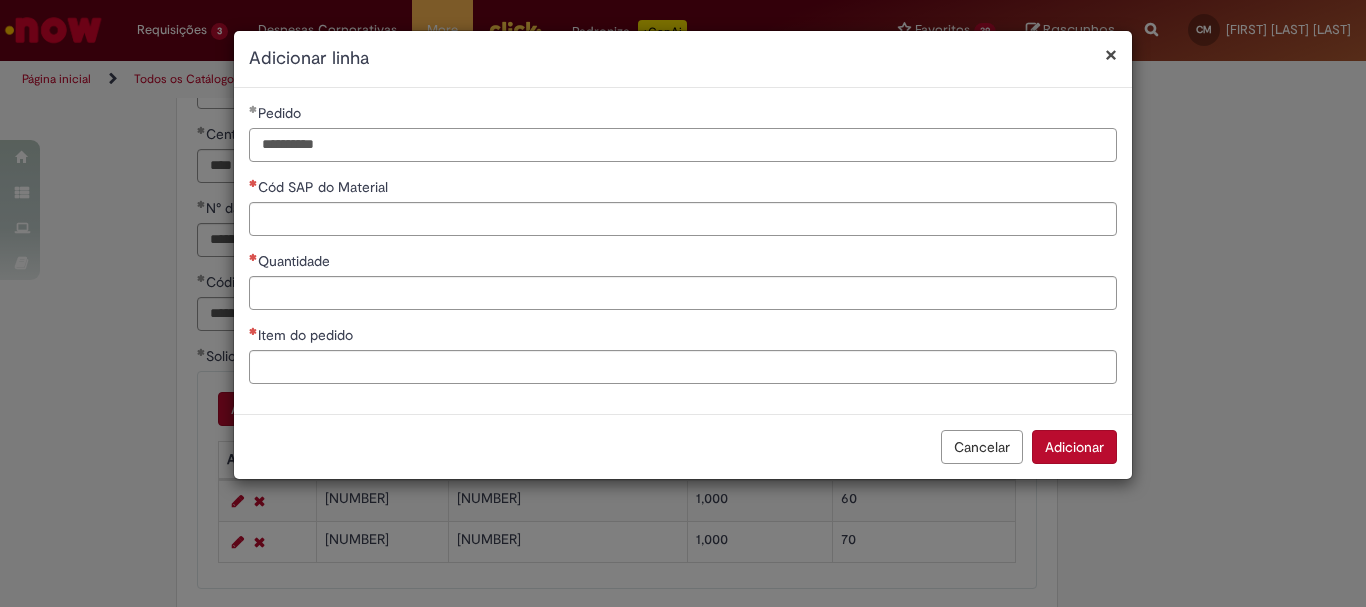 type on "**********" 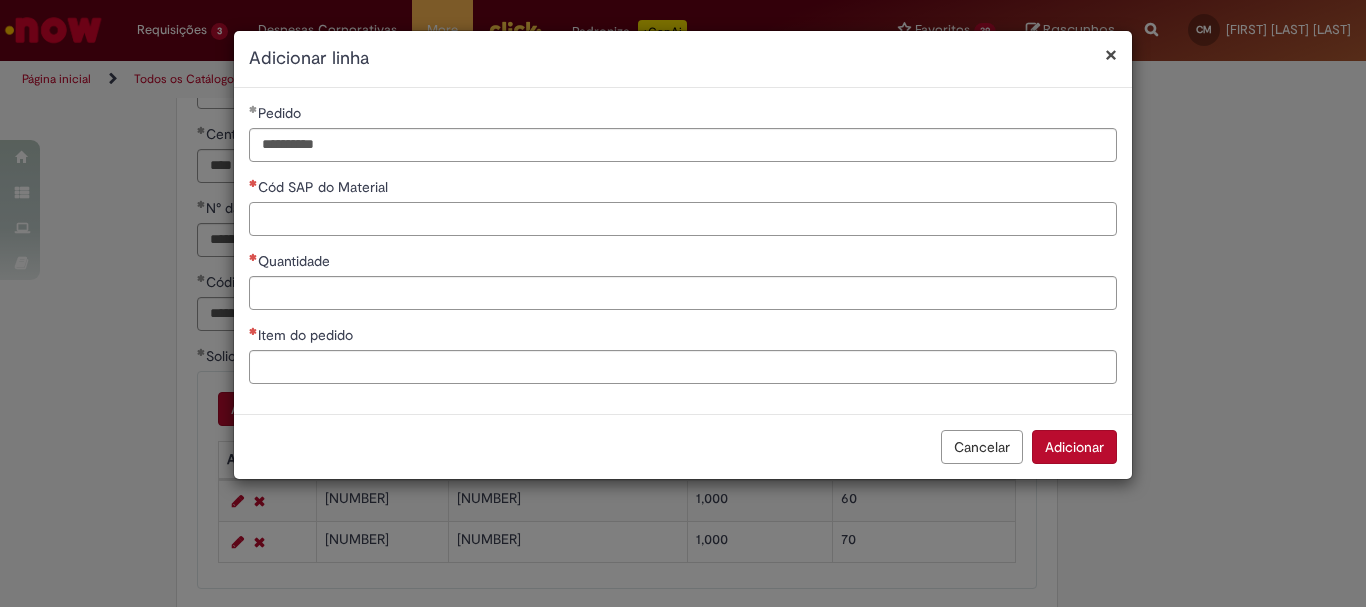paste on "********" 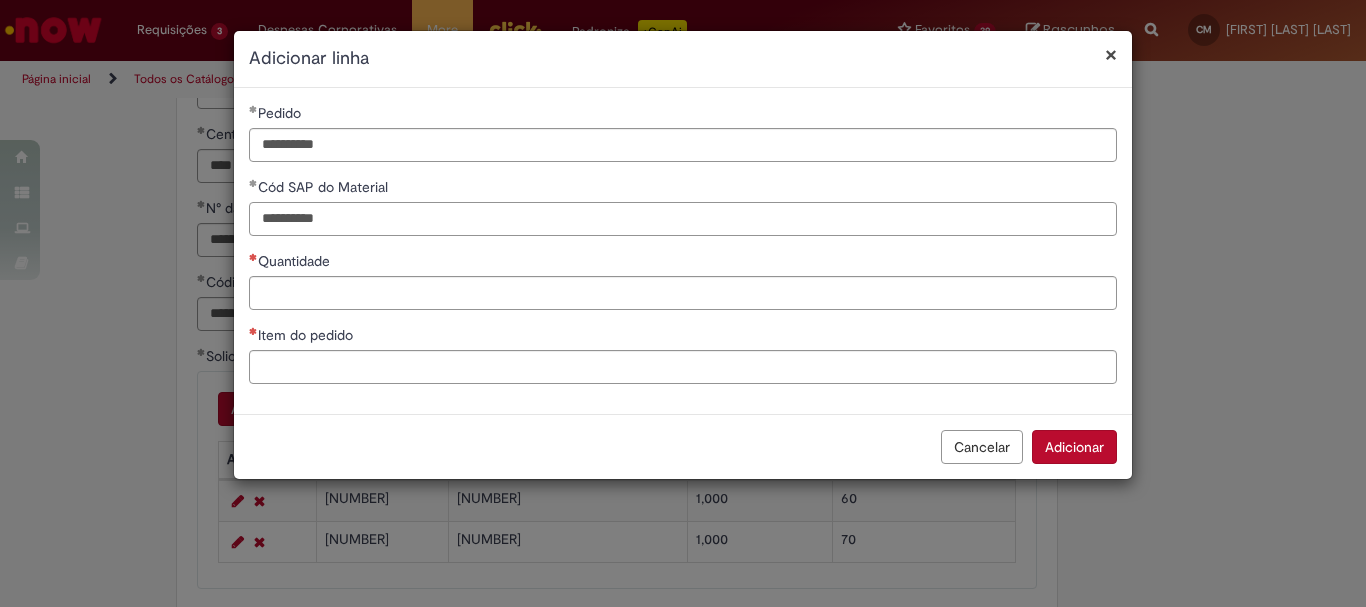 type on "********" 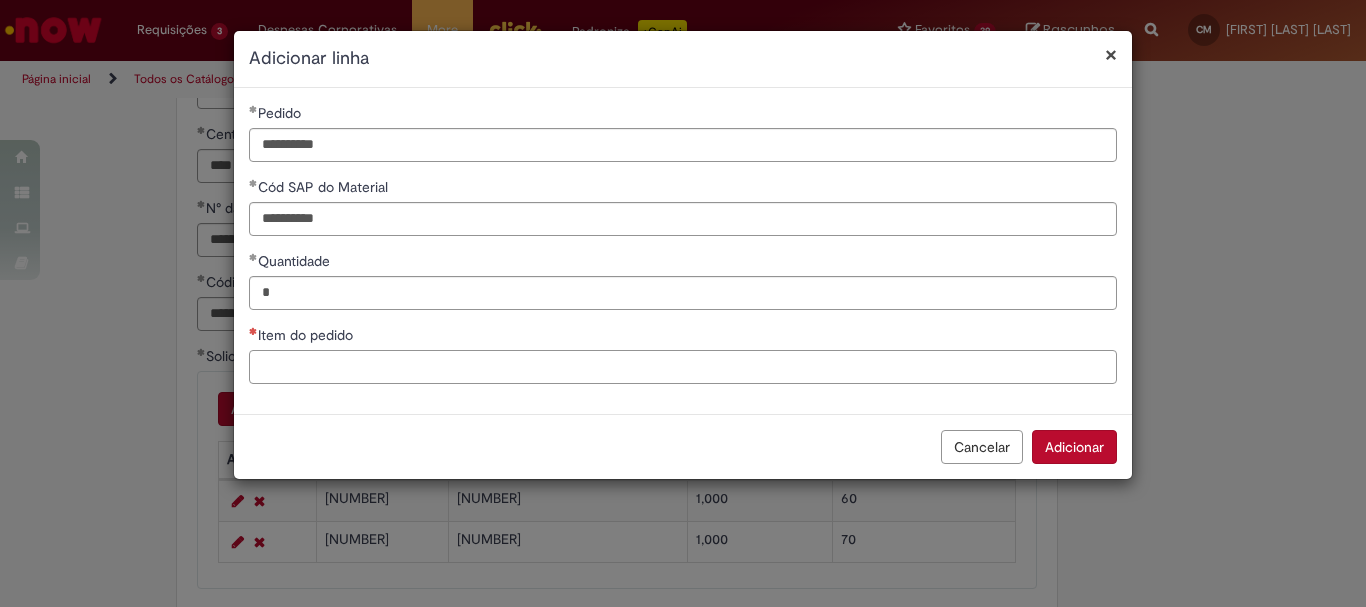 type on "*****" 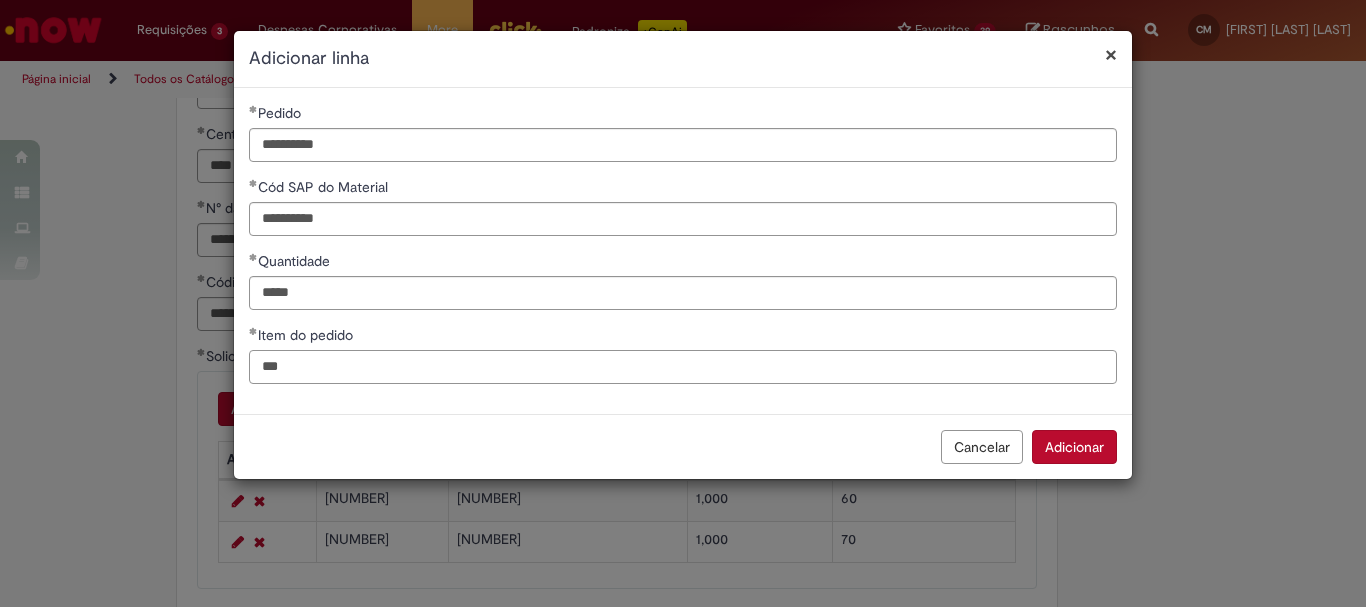 type on "***" 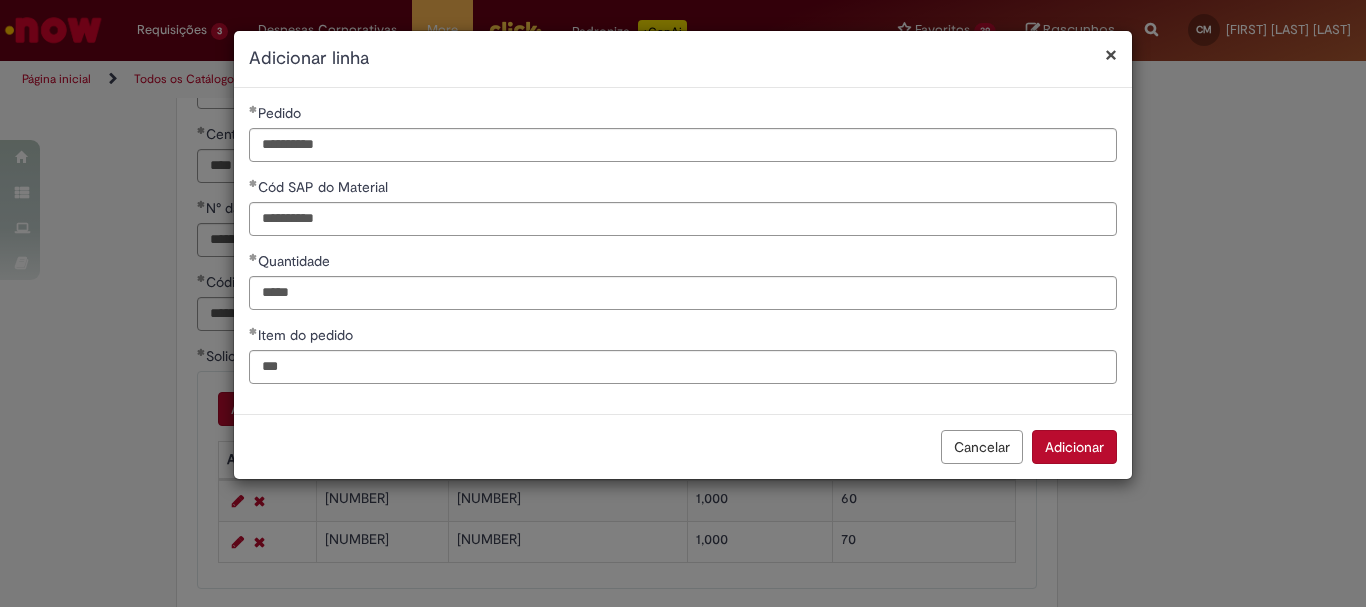 click on "Adicionar" at bounding box center (1074, 447) 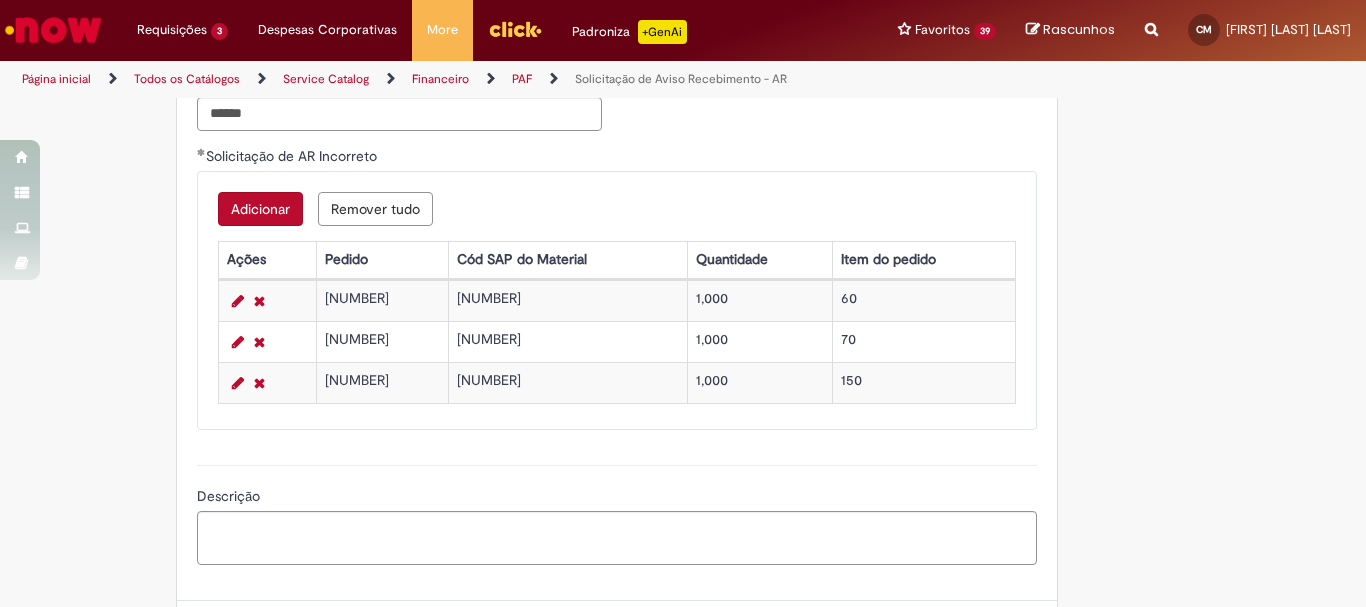 scroll, scrollTop: 1078, scrollLeft: 0, axis: vertical 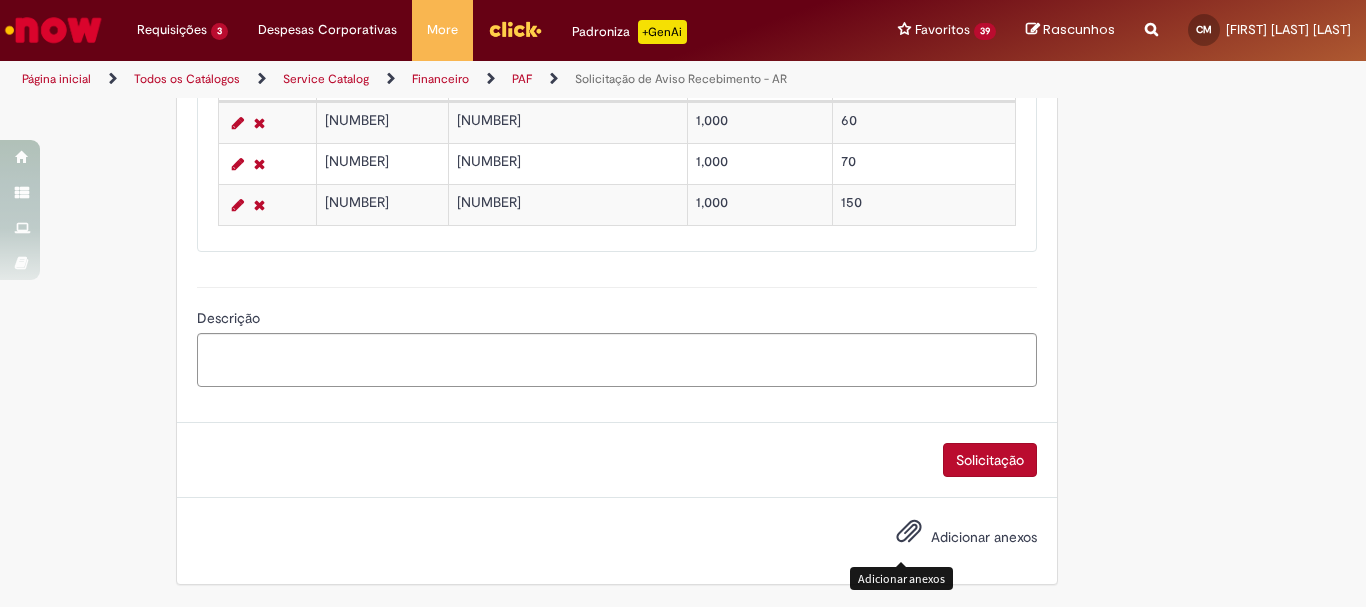 click at bounding box center (909, 532) 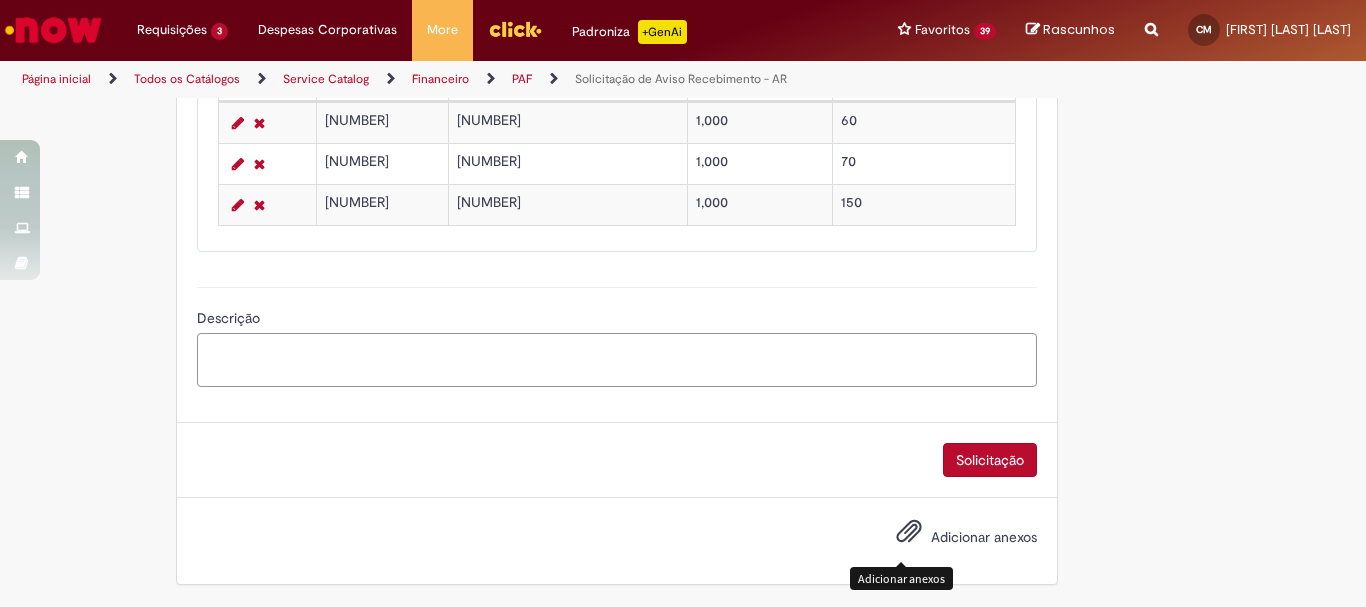 click on "Descrição" at bounding box center [617, 360] 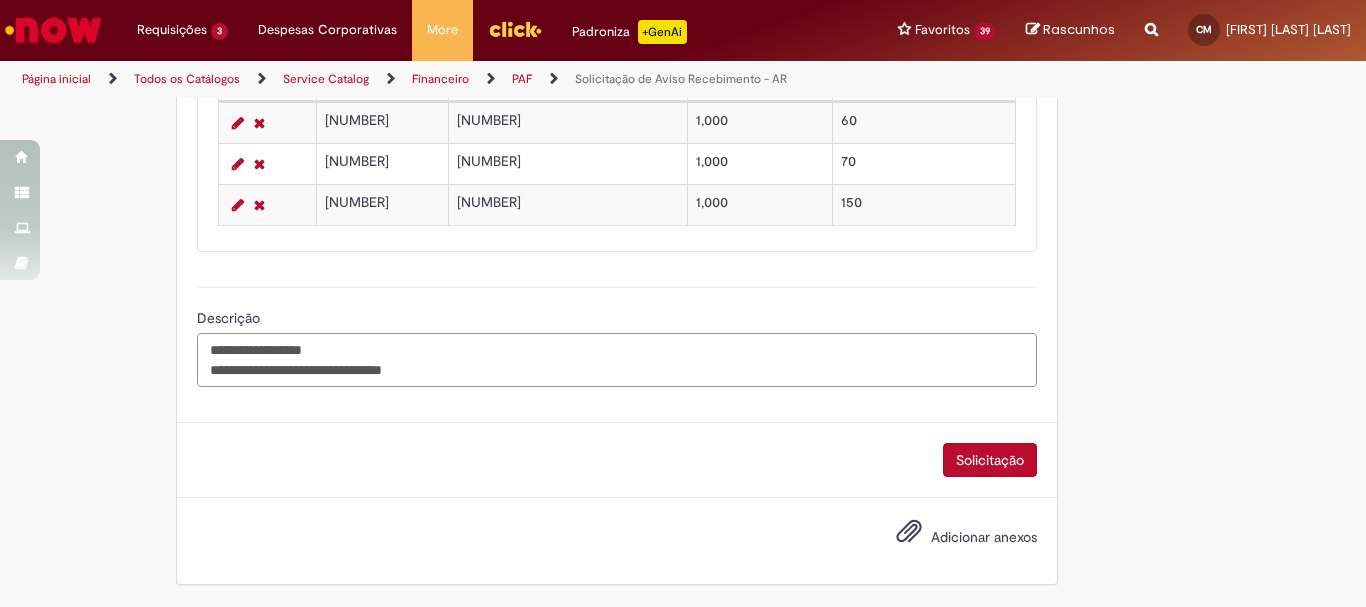 type on "**********" 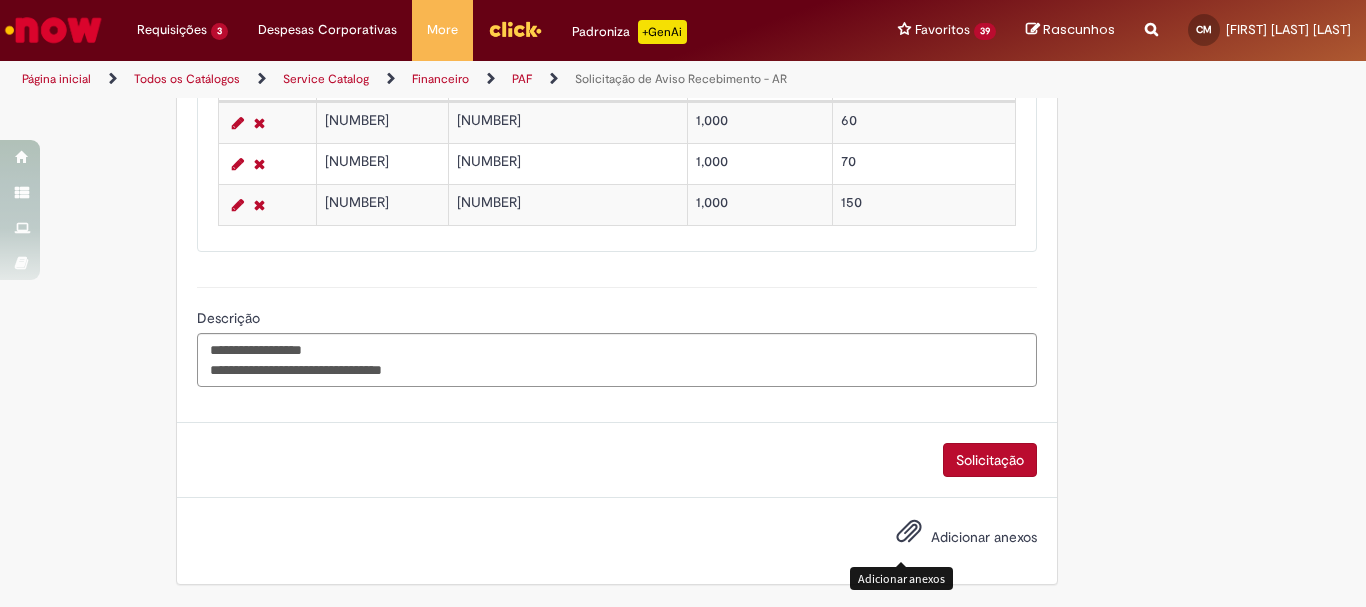 click at bounding box center [909, 532] 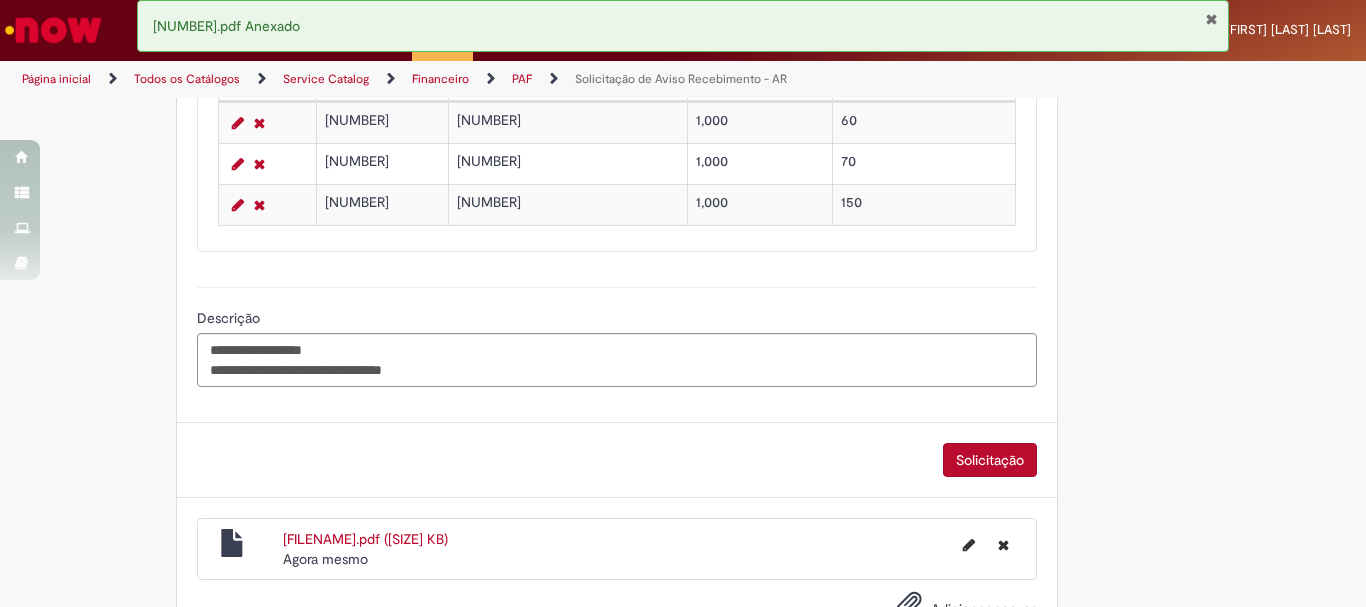 click on "Solicitação" at bounding box center [990, 460] 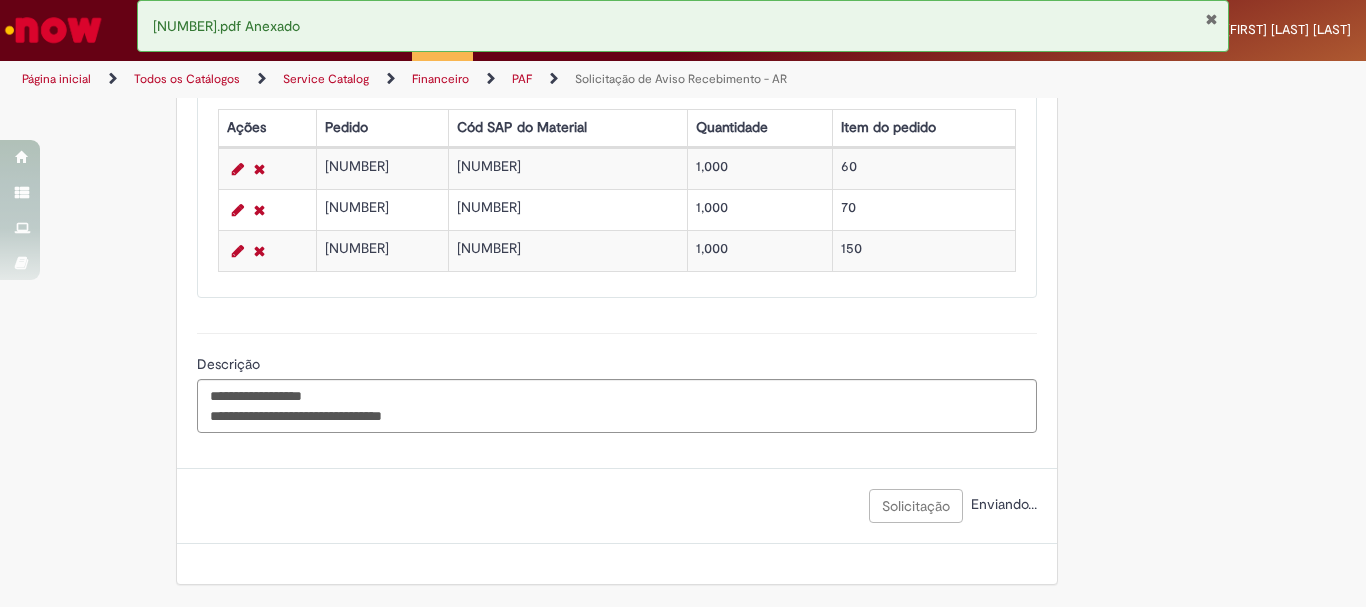 scroll, scrollTop: 0, scrollLeft: 0, axis: both 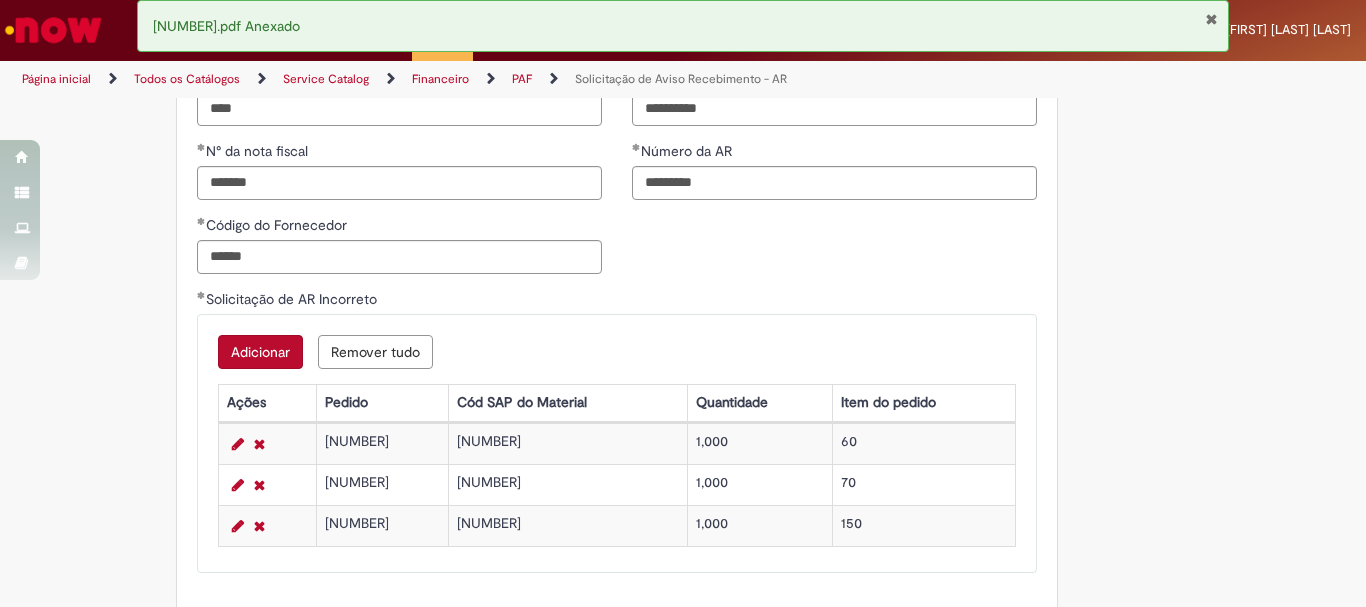 click at bounding box center [1211, 19] 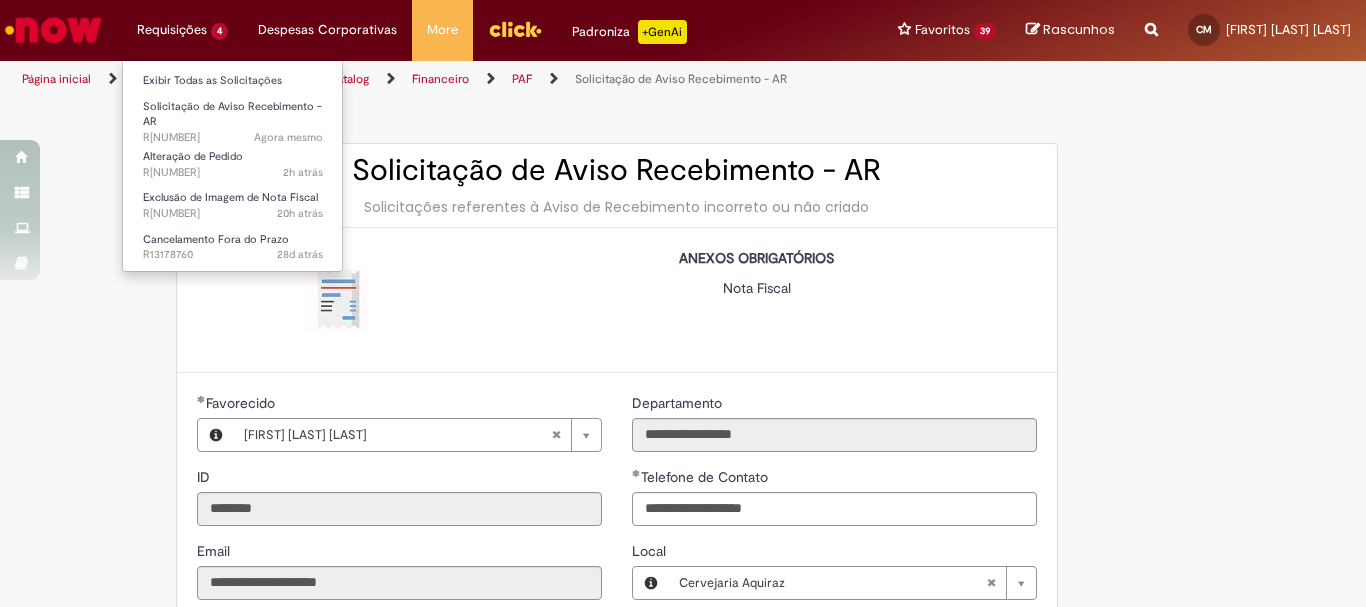 click on "Requisições   4
Exibir Todas as Solicitações
Solicitação de Aviso Recebimento - AR
Agora mesmo Agora mesmo  R13279538
Alteração de Pedido
2h atrás 2 horas atrás  R13278359
Exclusão de Imagem de Nota Fiscal
20h atrás 20 horas atrás  R13275362
Cancelamento Fora do Prazo
28d atrás 28 dias atrás  R13178760" at bounding box center (182, 30) 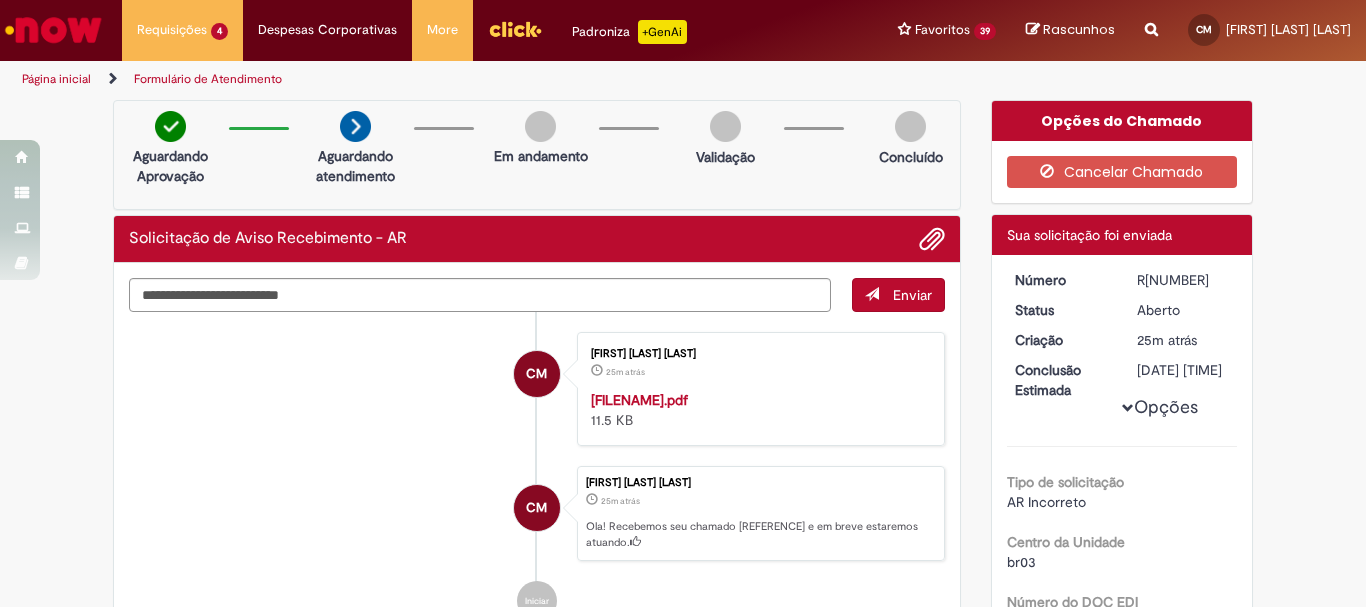 click at bounding box center [53, 30] 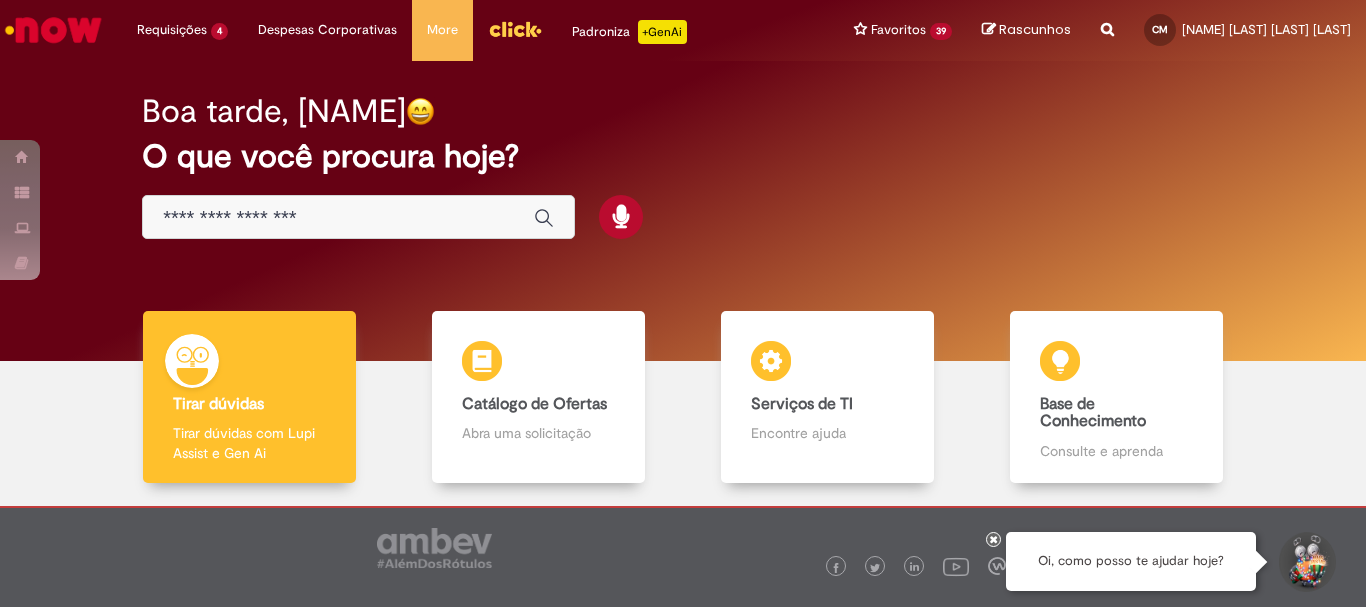 scroll, scrollTop: 0, scrollLeft: 0, axis: both 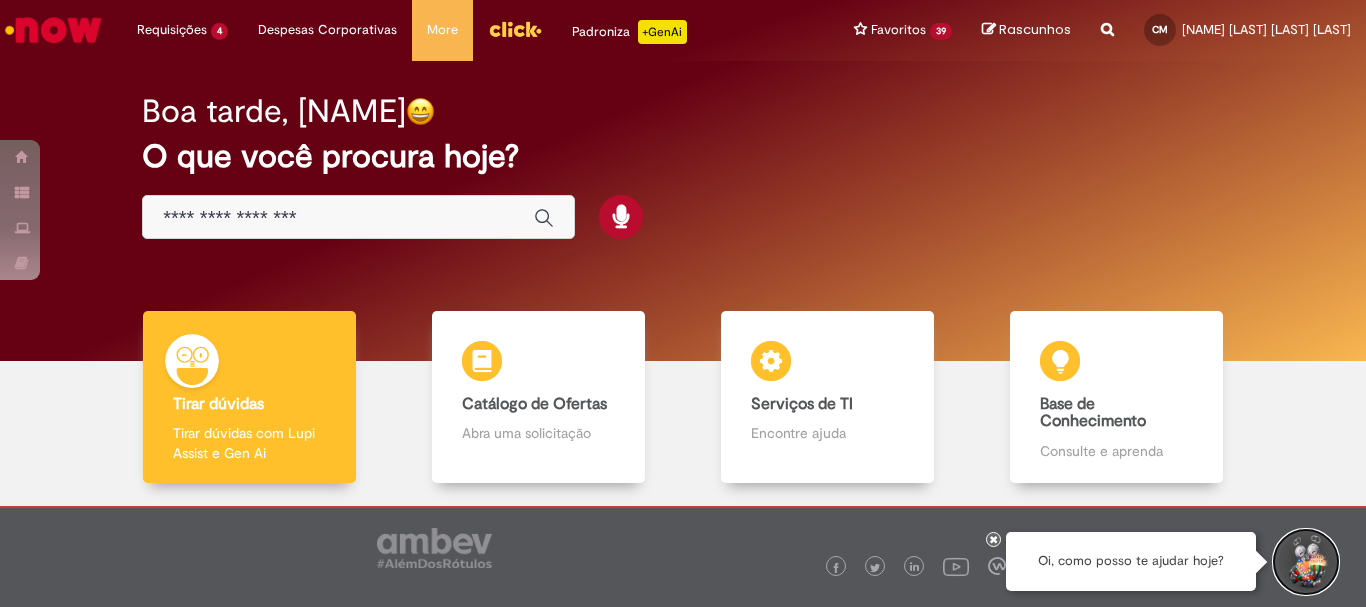 click at bounding box center [1306, 562] 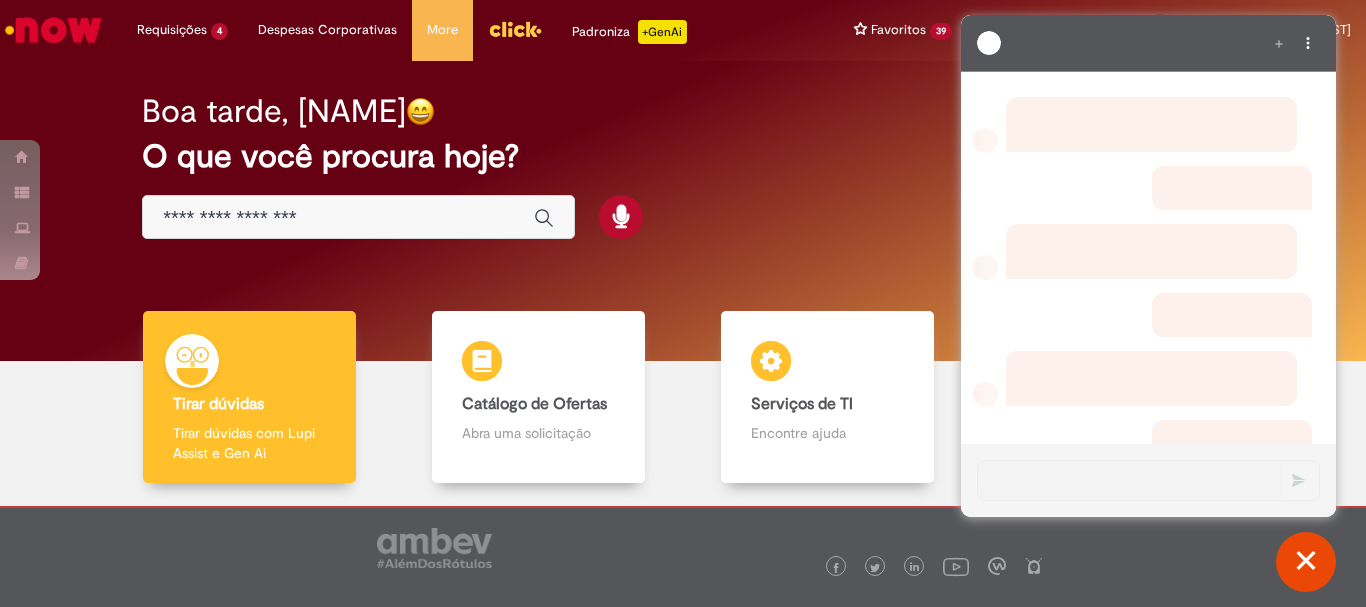 scroll, scrollTop: 0, scrollLeft: 0, axis: both 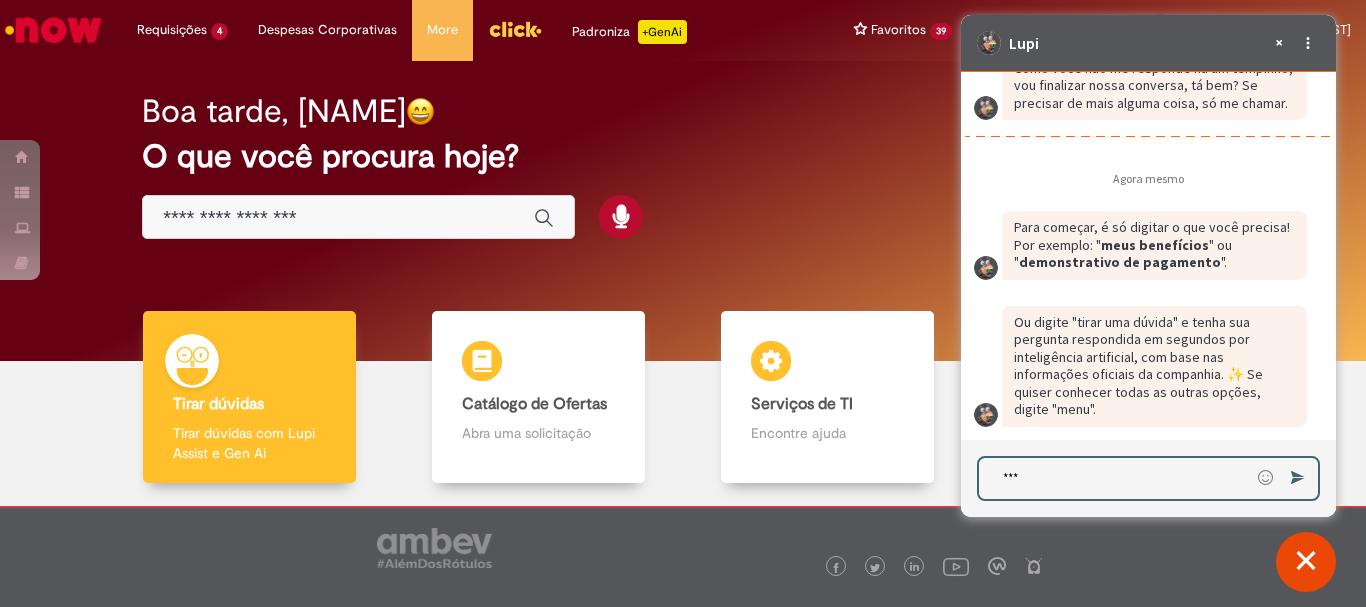 type on "****" 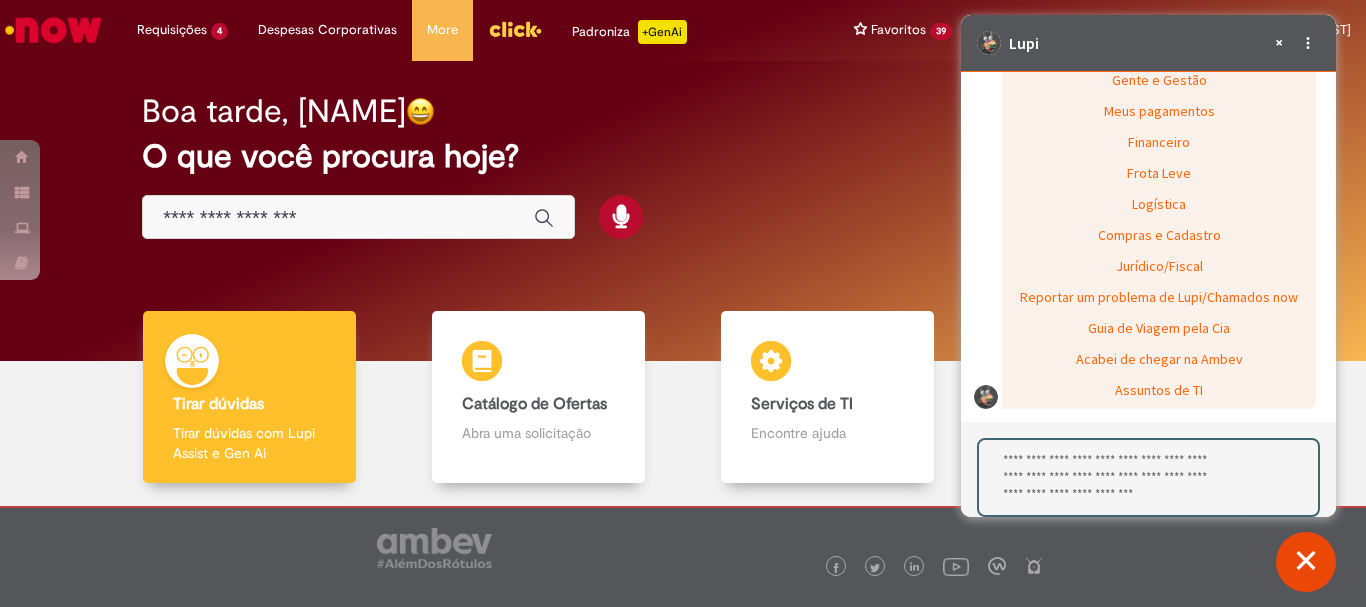 scroll, scrollTop: 3002, scrollLeft: 0, axis: vertical 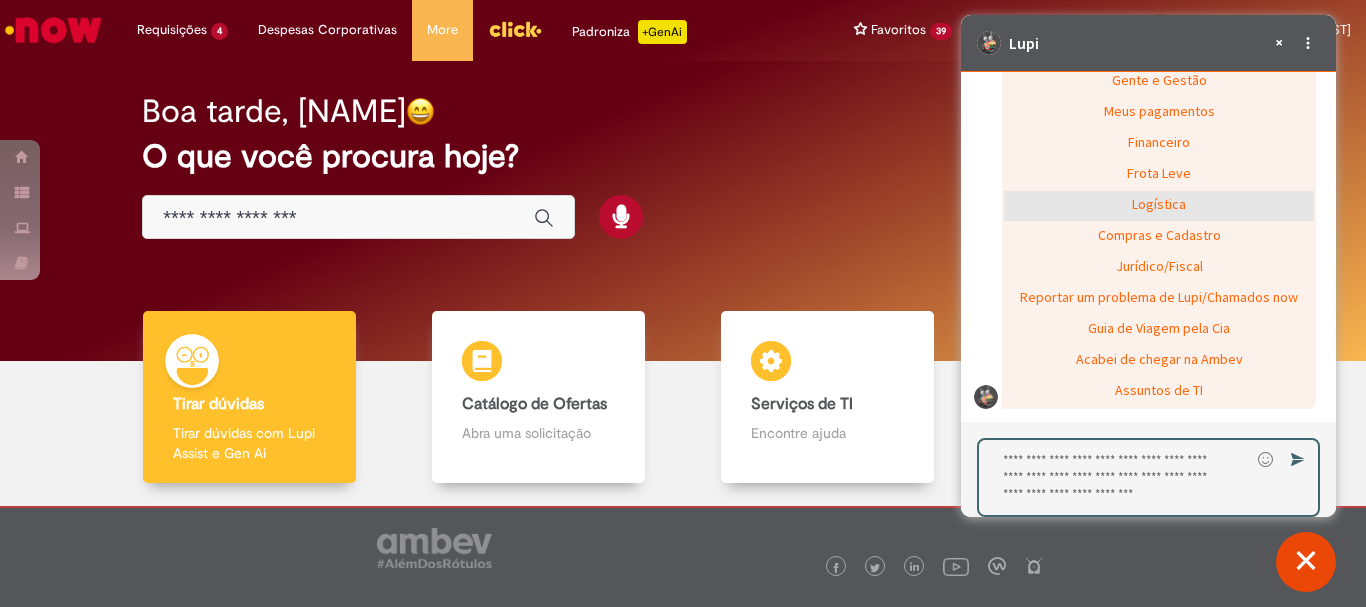 click on "Logística" 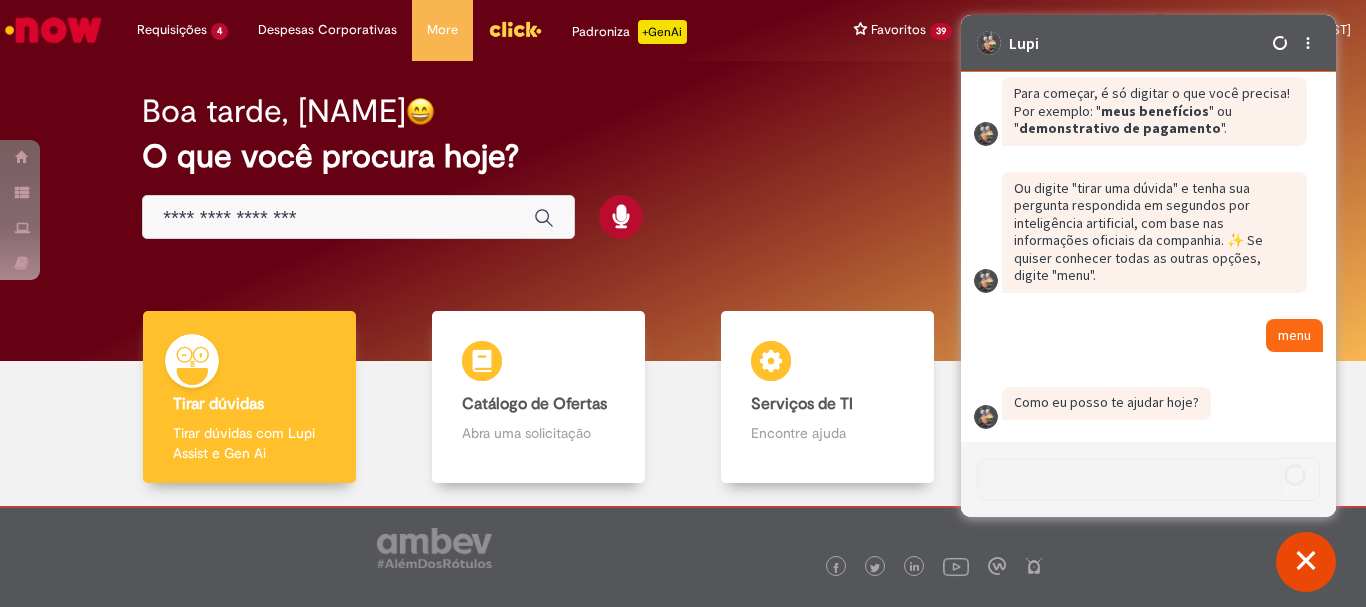 scroll, scrollTop: 2745, scrollLeft: 0, axis: vertical 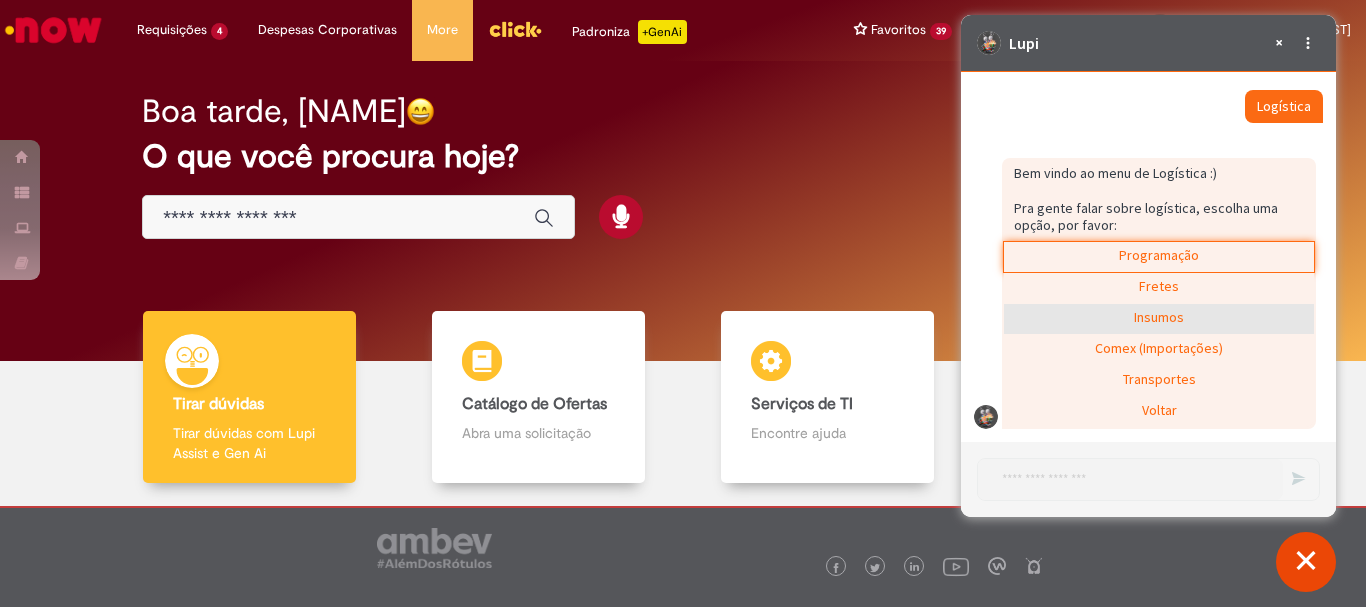 click on "Insumos" 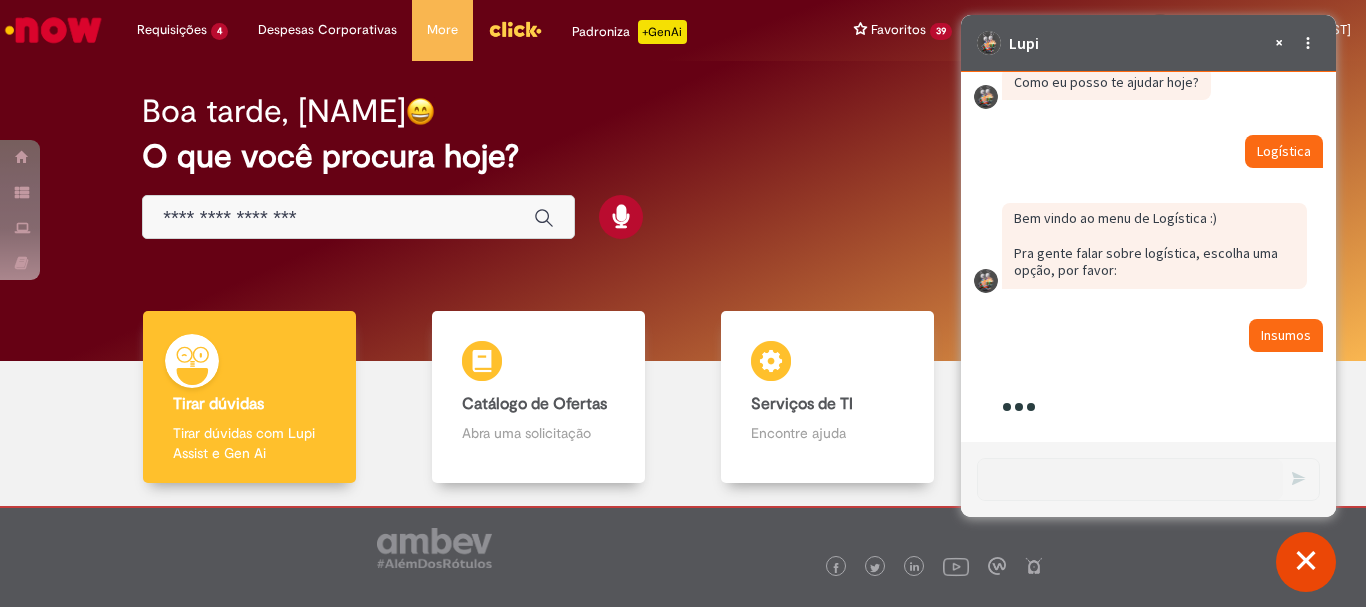 scroll, scrollTop: 2929, scrollLeft: 0, axis: vertical 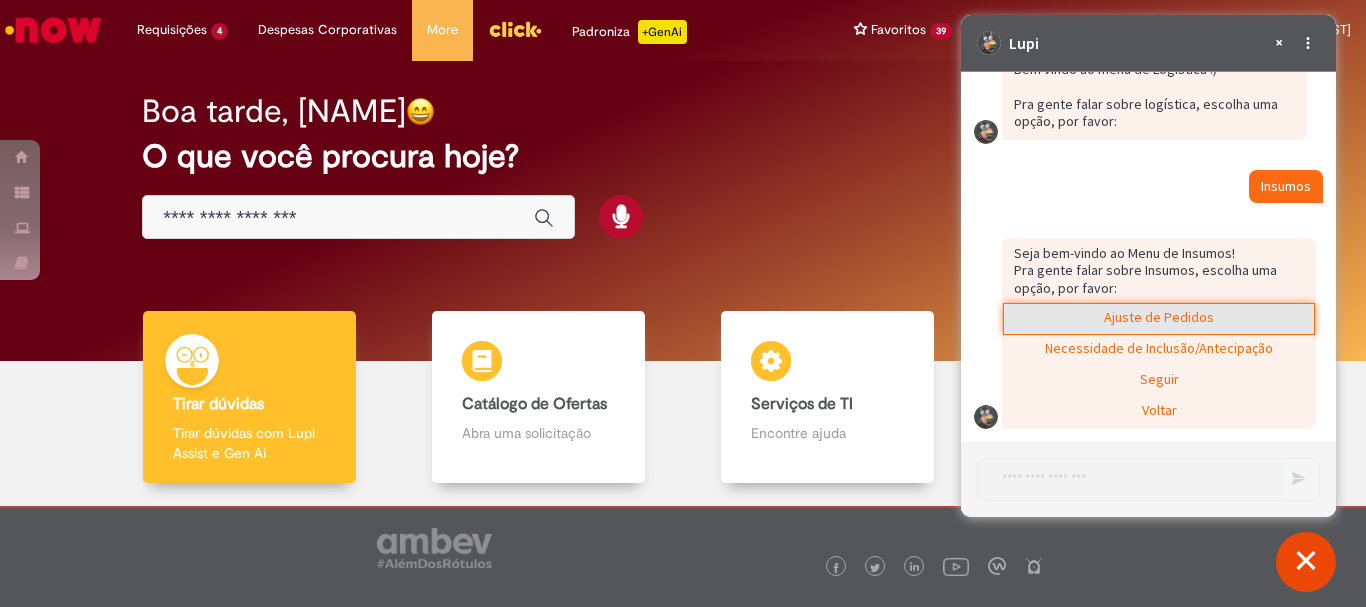 click on "Ajuste de Pedidos" 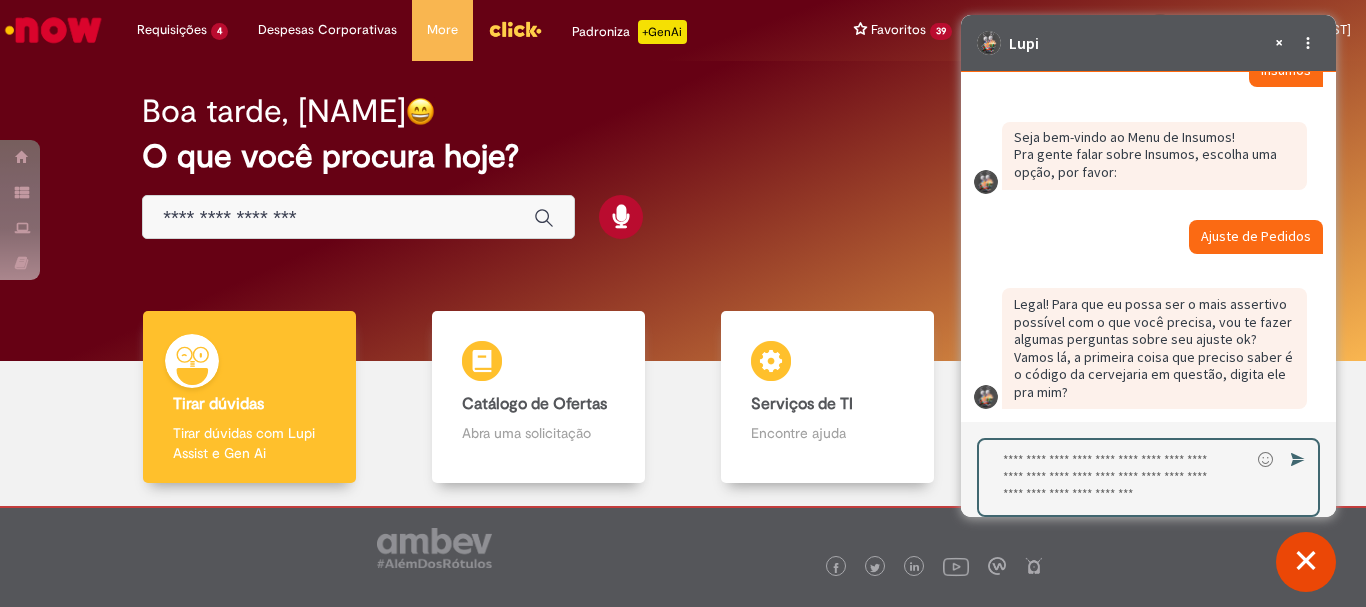 scroll, scrollTop: 3195, scrollLeft: 0, axis: vertical 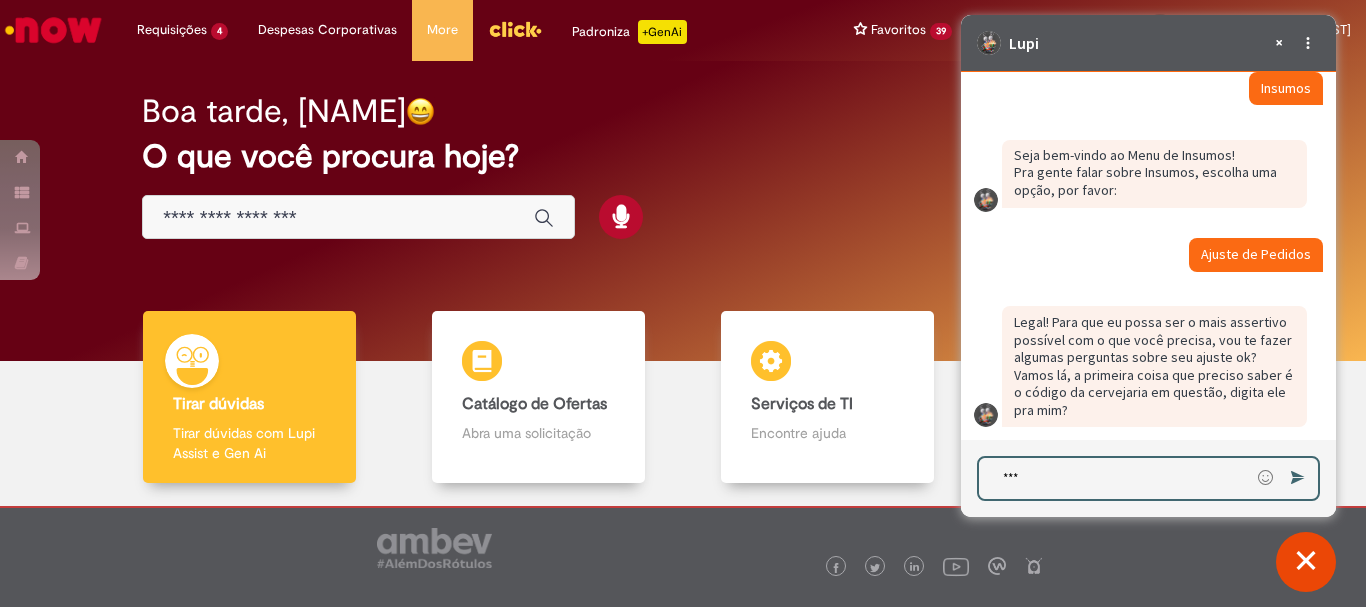 type on "****" 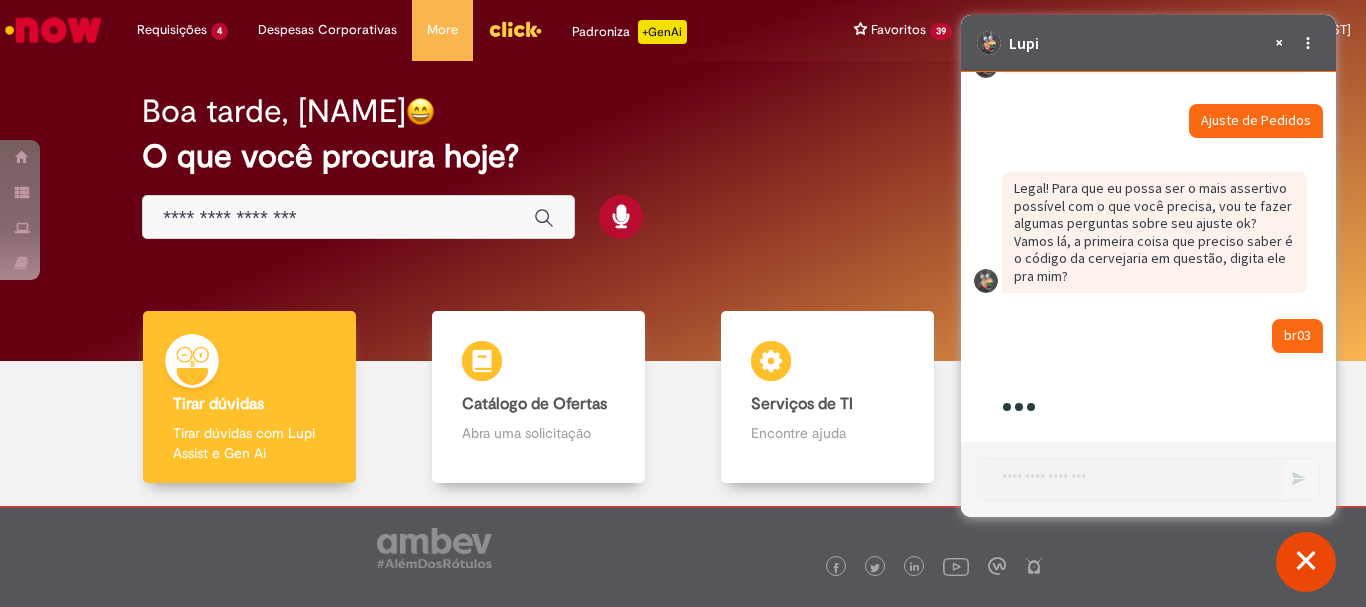 scroll, scrollTop: 3381, scrollLeft: 0, axis: vertical 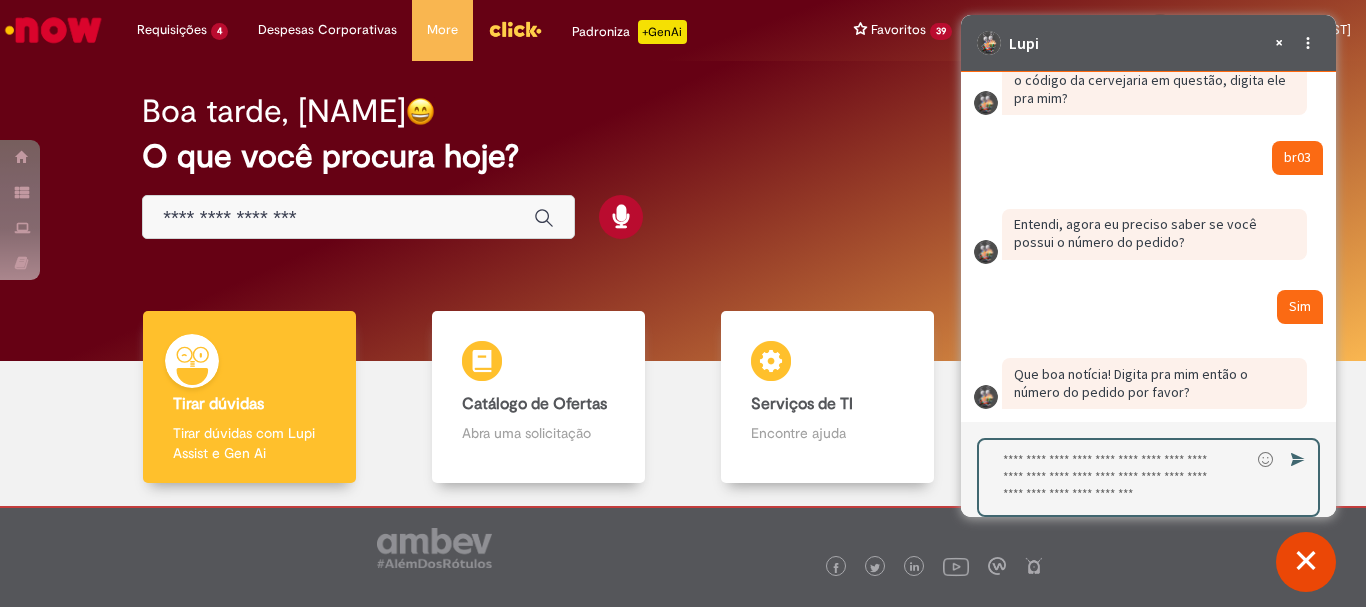 type on "**********" 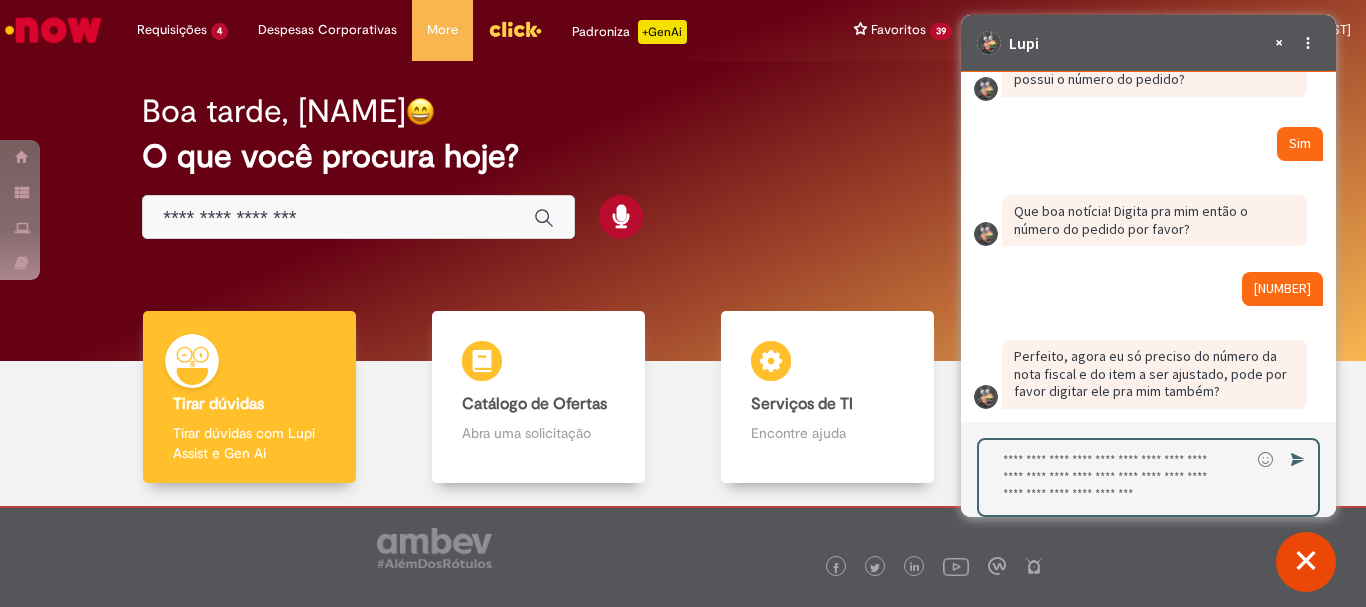 scroll, scrollTop: 3651, scrollLeft: 0, axis: vertical 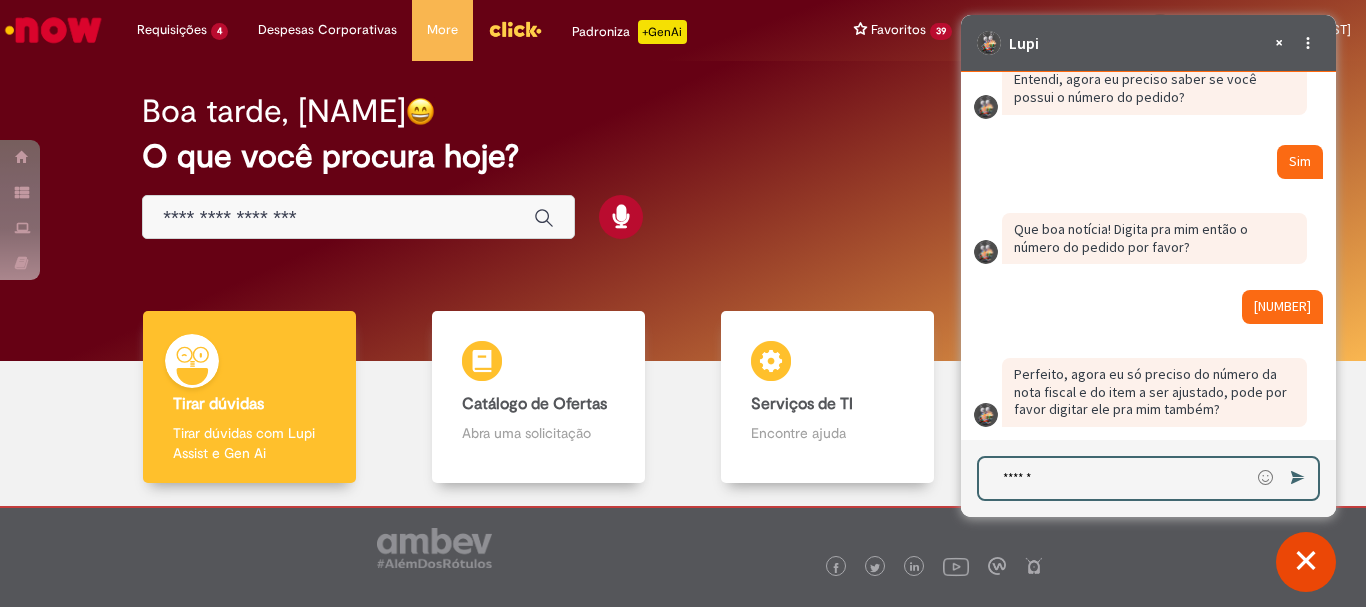 type on "*******" 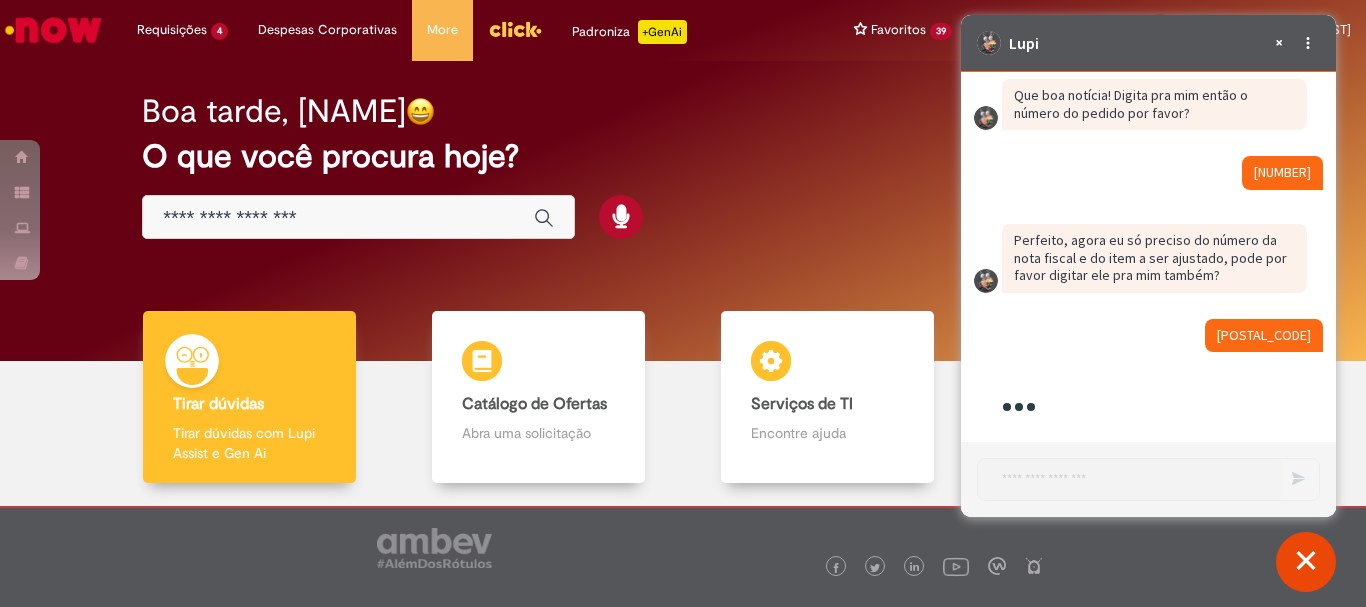 scroll, scrollTop: 4054, scrollLeft: 0, axis: vertical 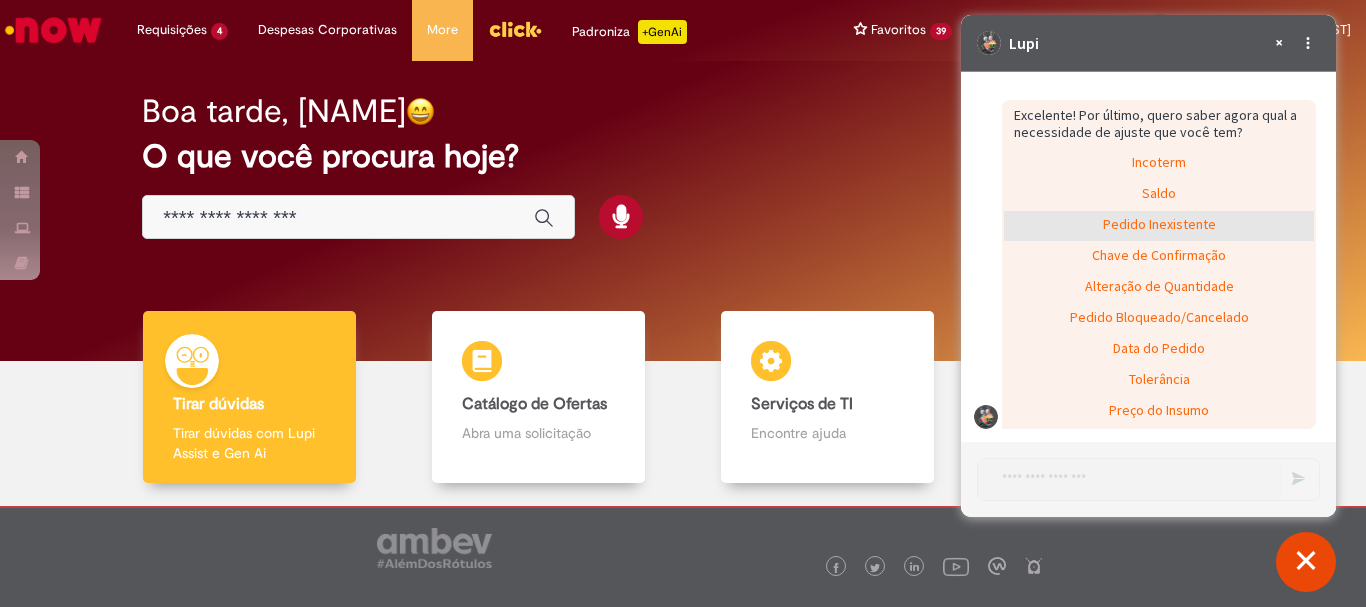 click on "Pedido Inexistente" 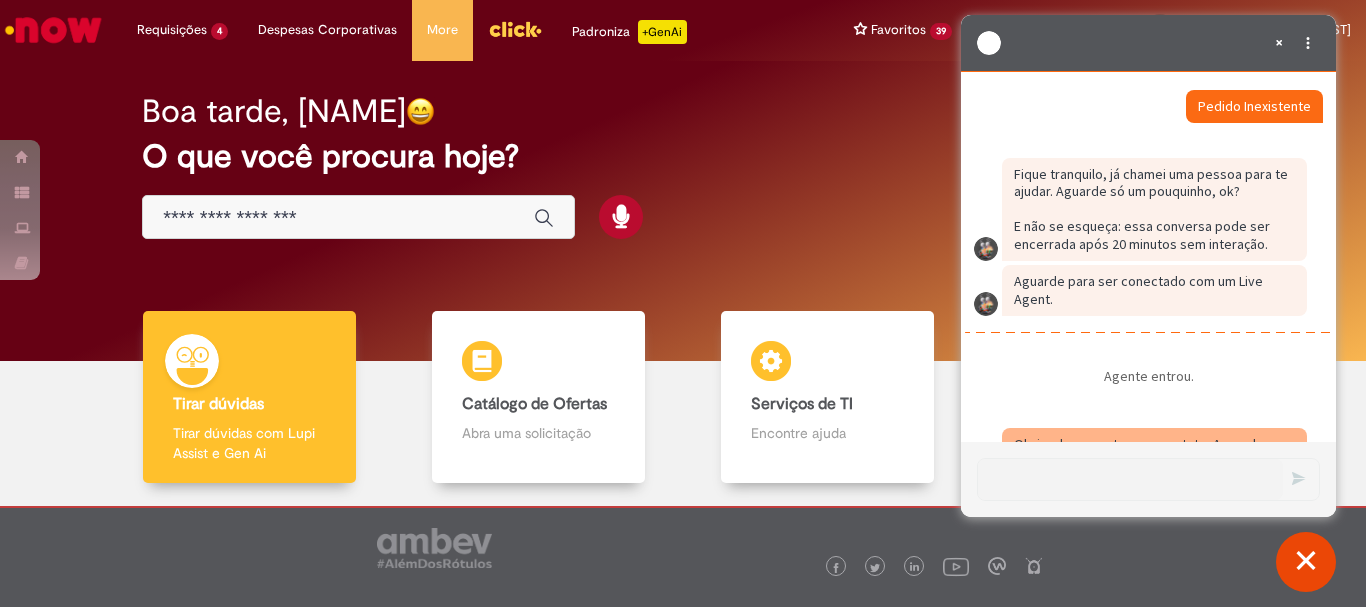 scroll, scrollTop: 4196, scrollLeft: 0, axis: vertical 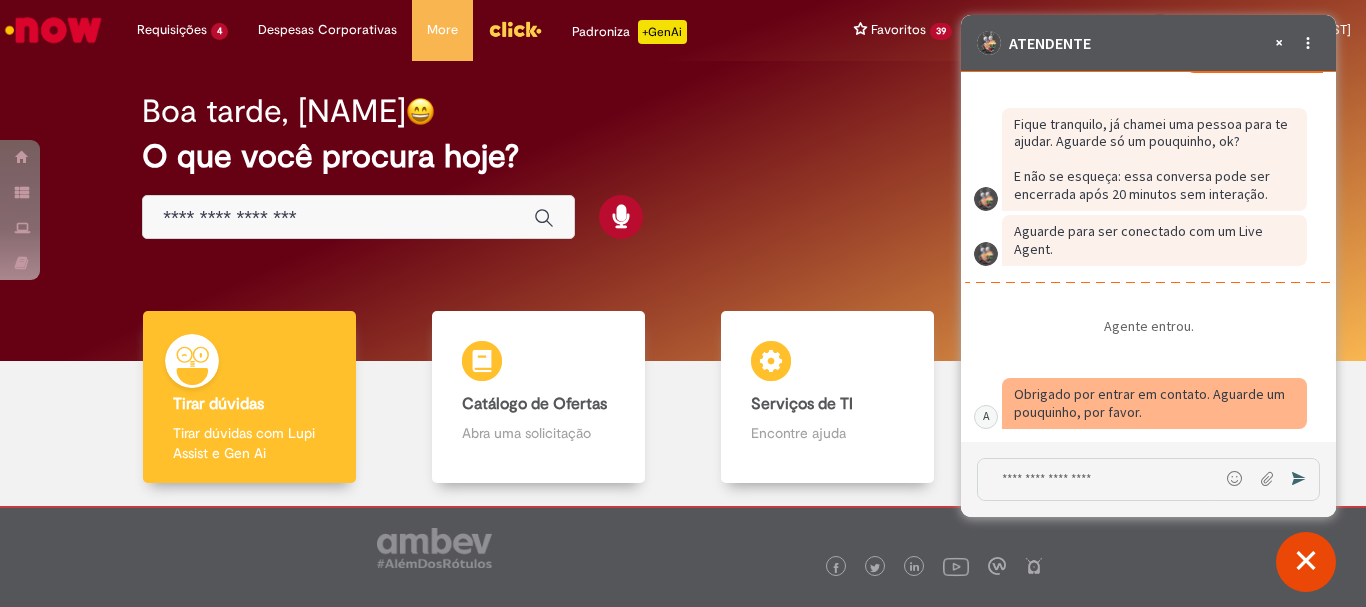 click at bounding box center [1098, 479] 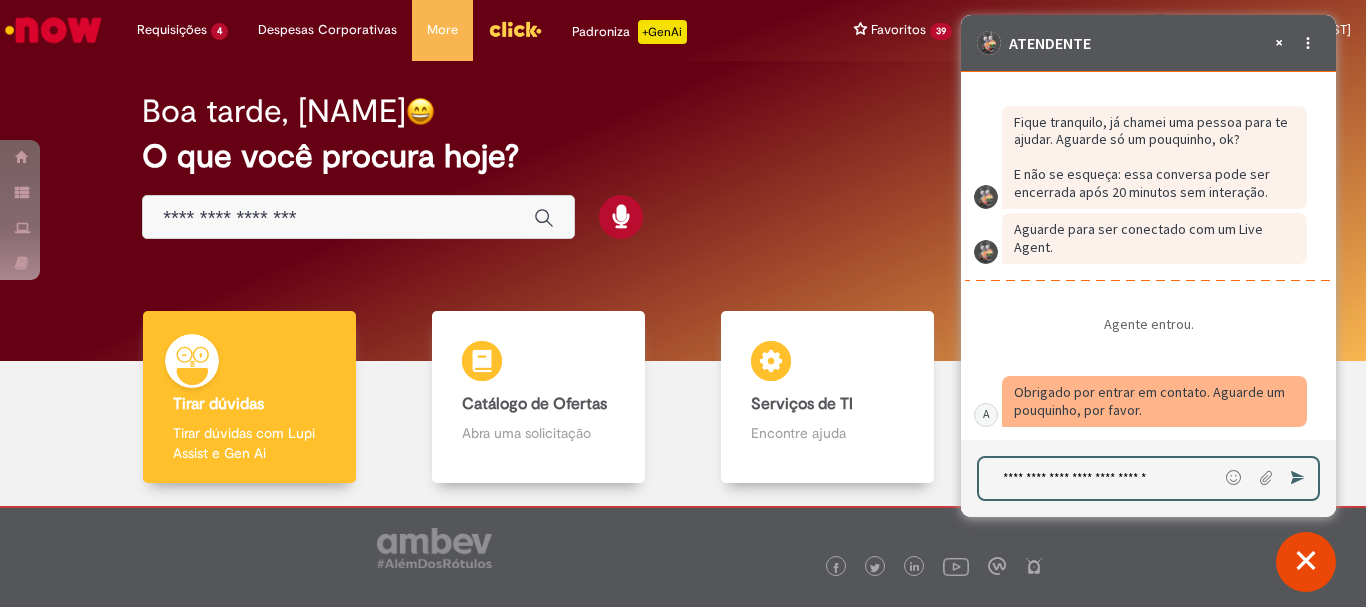 scroll, scrollTop: 4244, scrollLeft: 0, axis: vertical 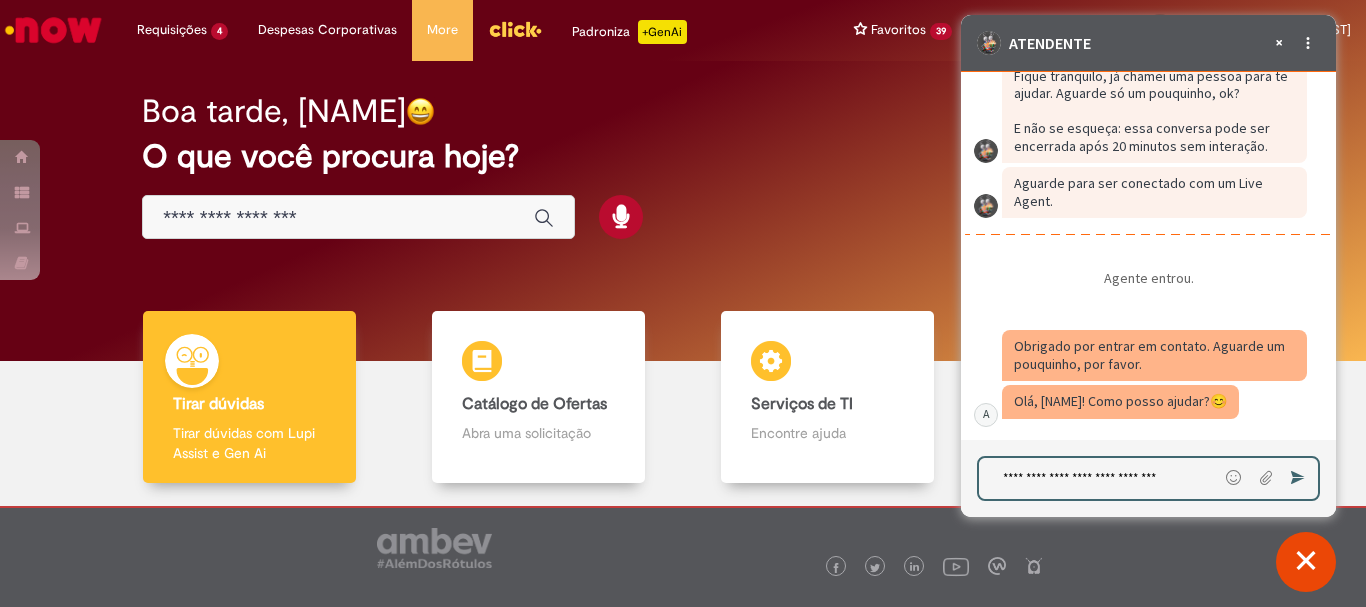 type on "**********" 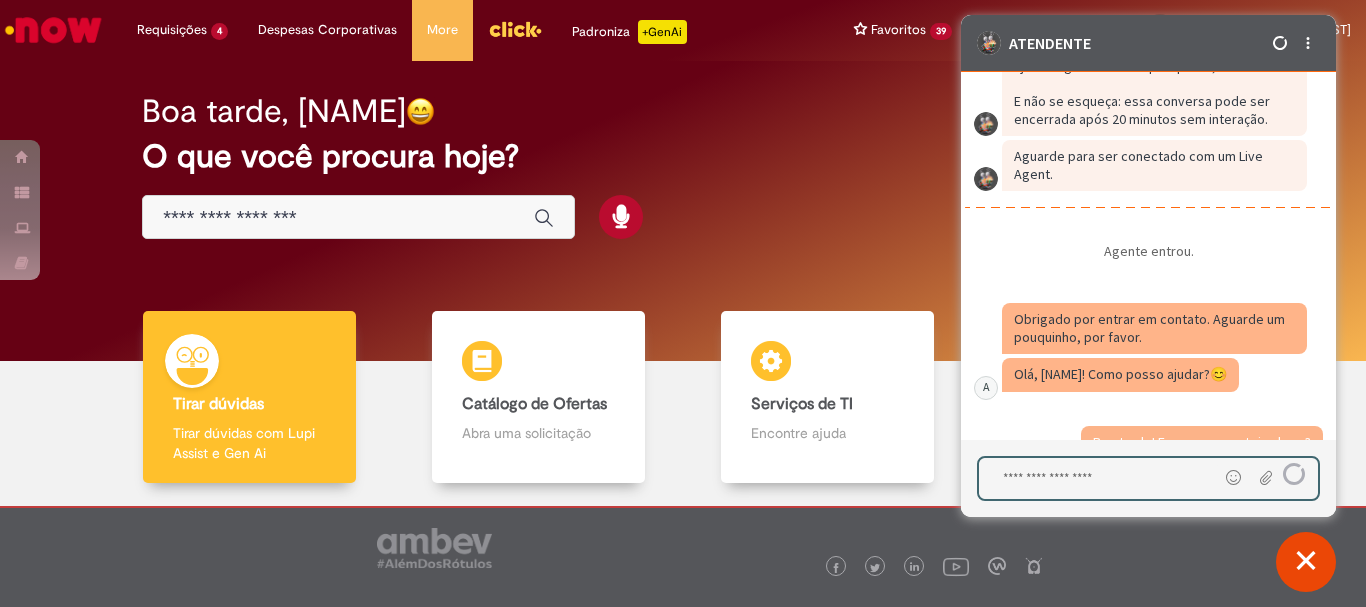 scroll, scrollTop: 4312, scrollLeft: 0, axis: vertical 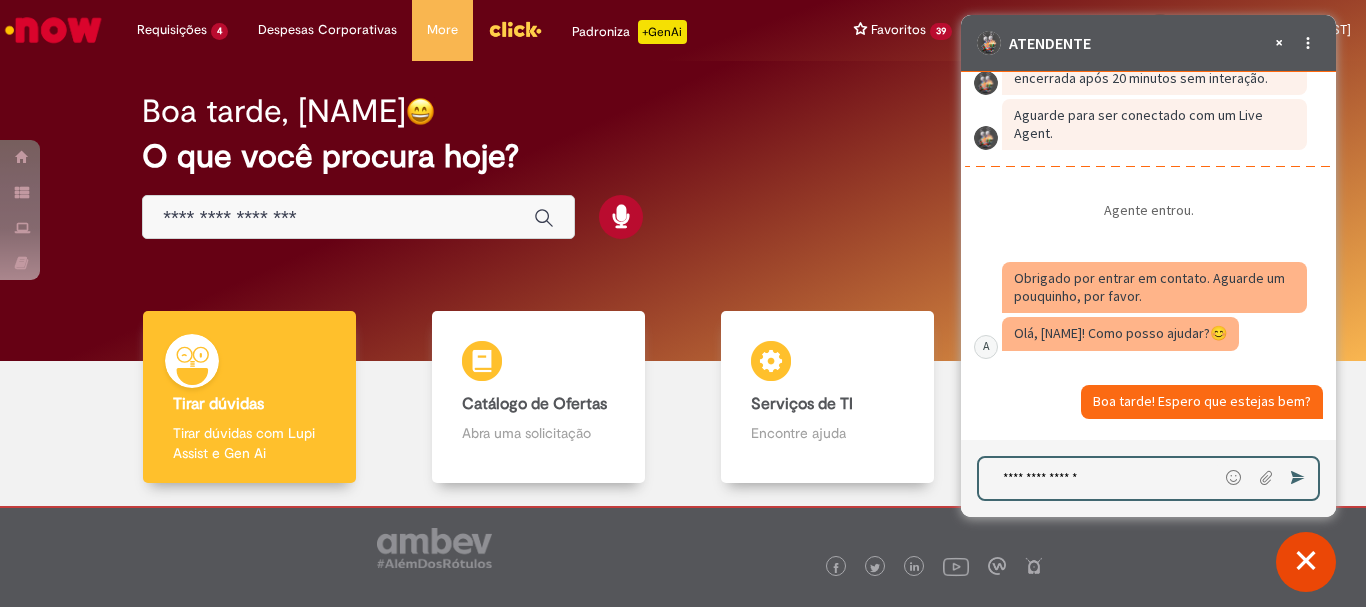 paste on "**********" 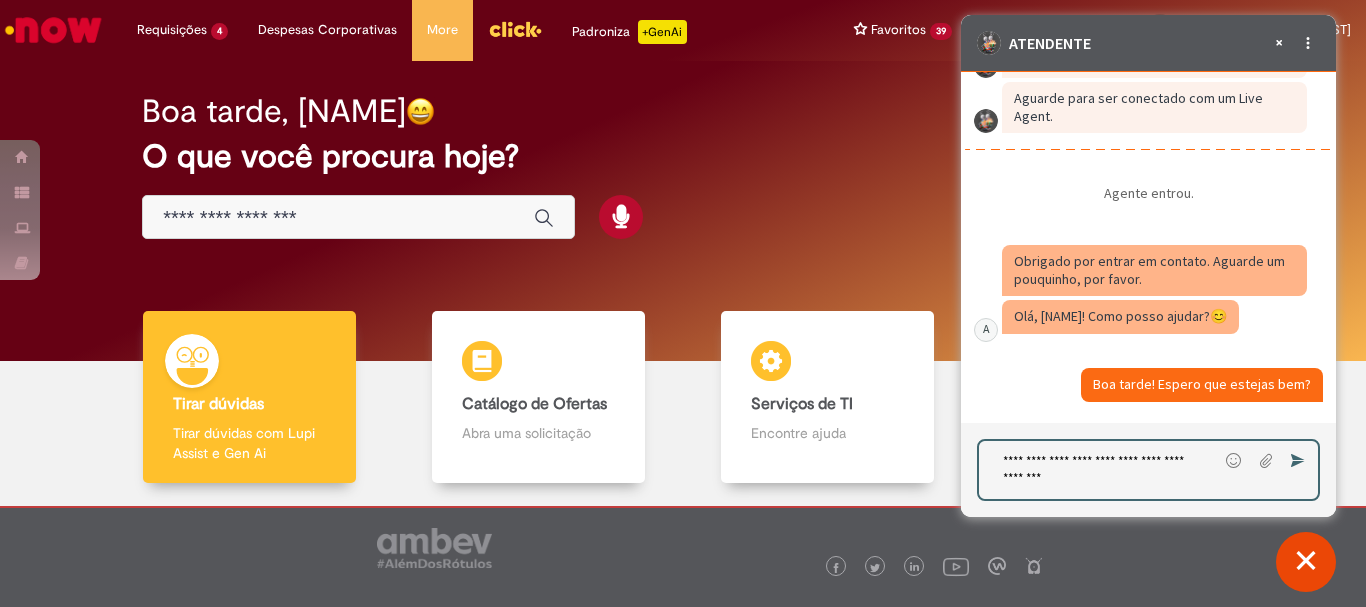 type on "**********" 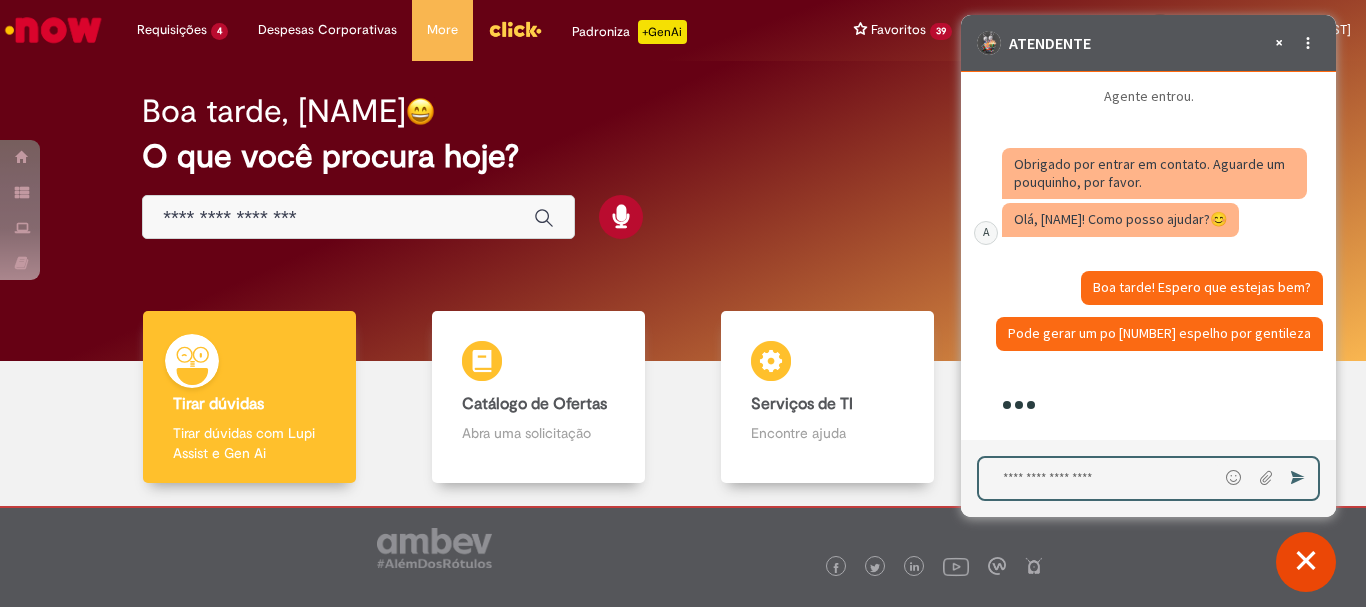 scroll, scrollTop: 4435, scrollLeft: 0, axis: vertical 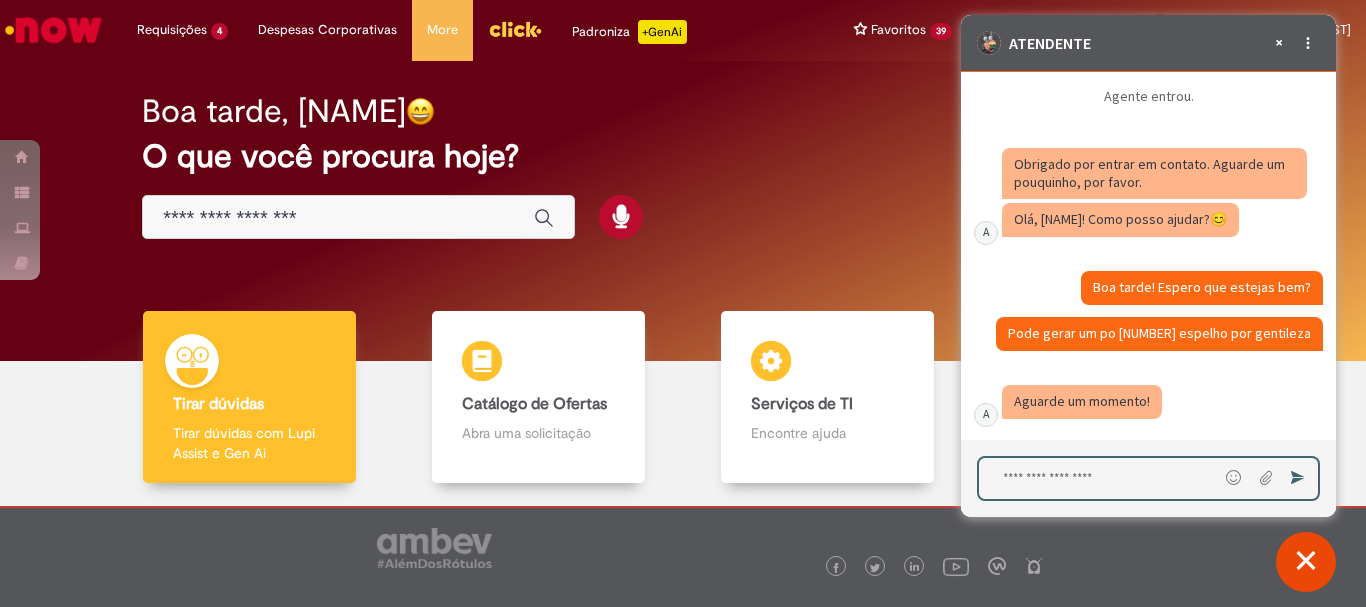 click at bounding box center (1098, 478) 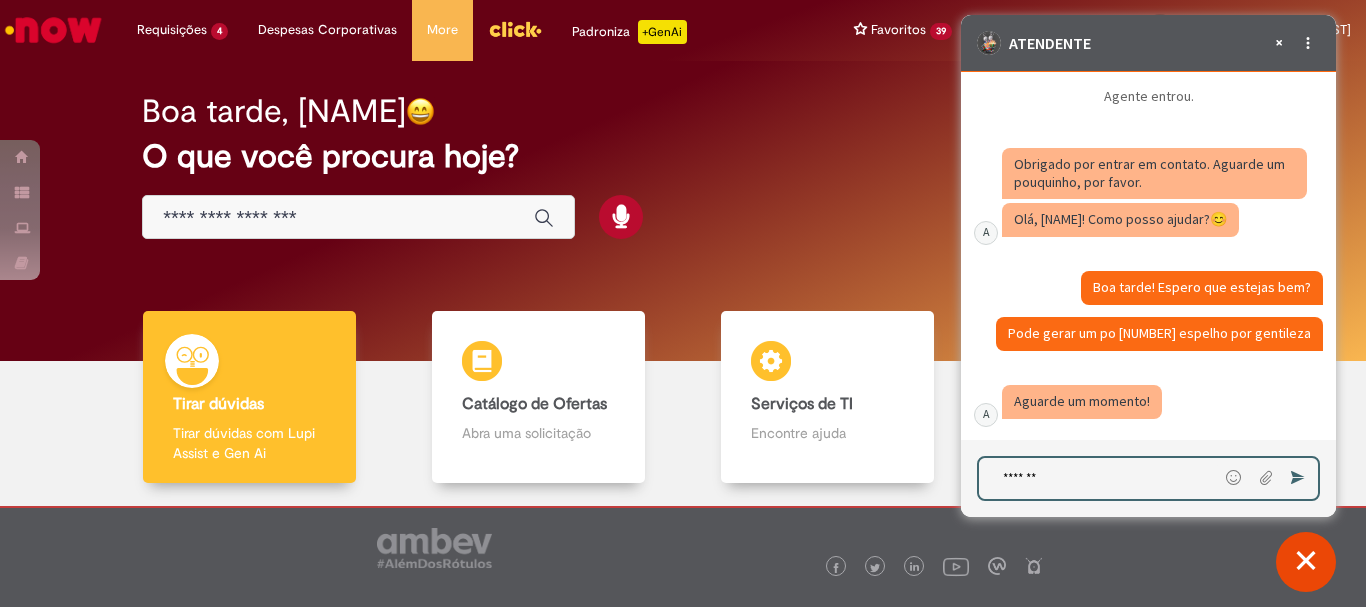 type on "********" 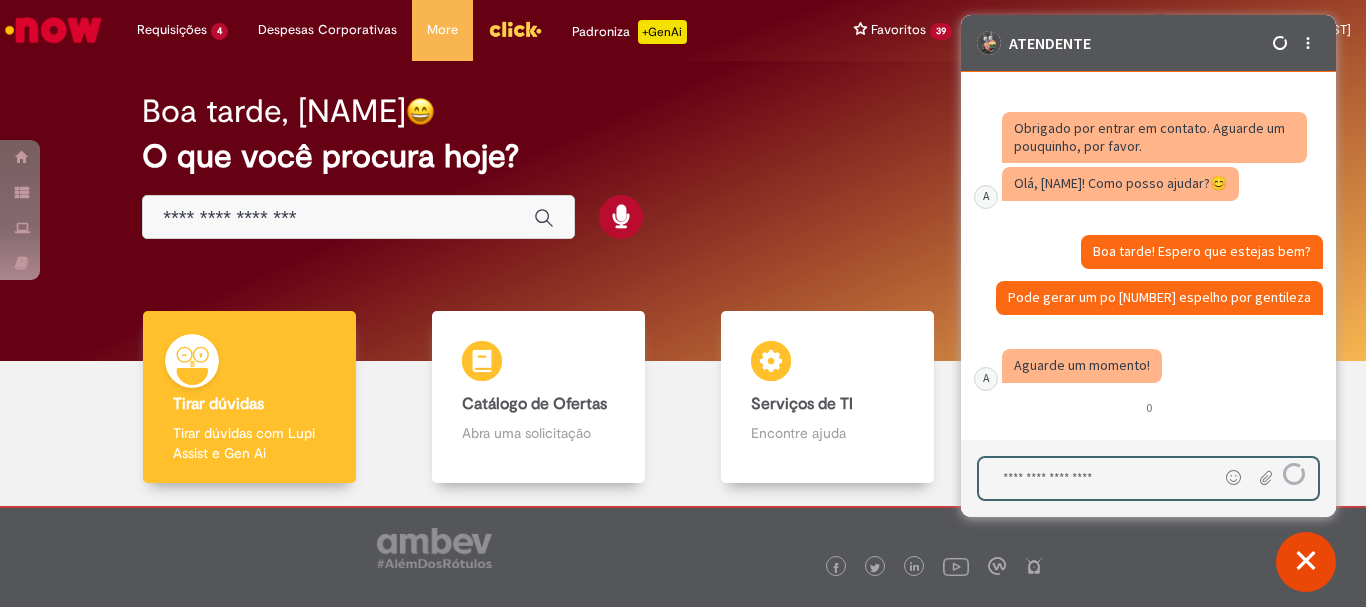 scroll, scrollTop: 4526, scrollLeft: 0, axis: vertical 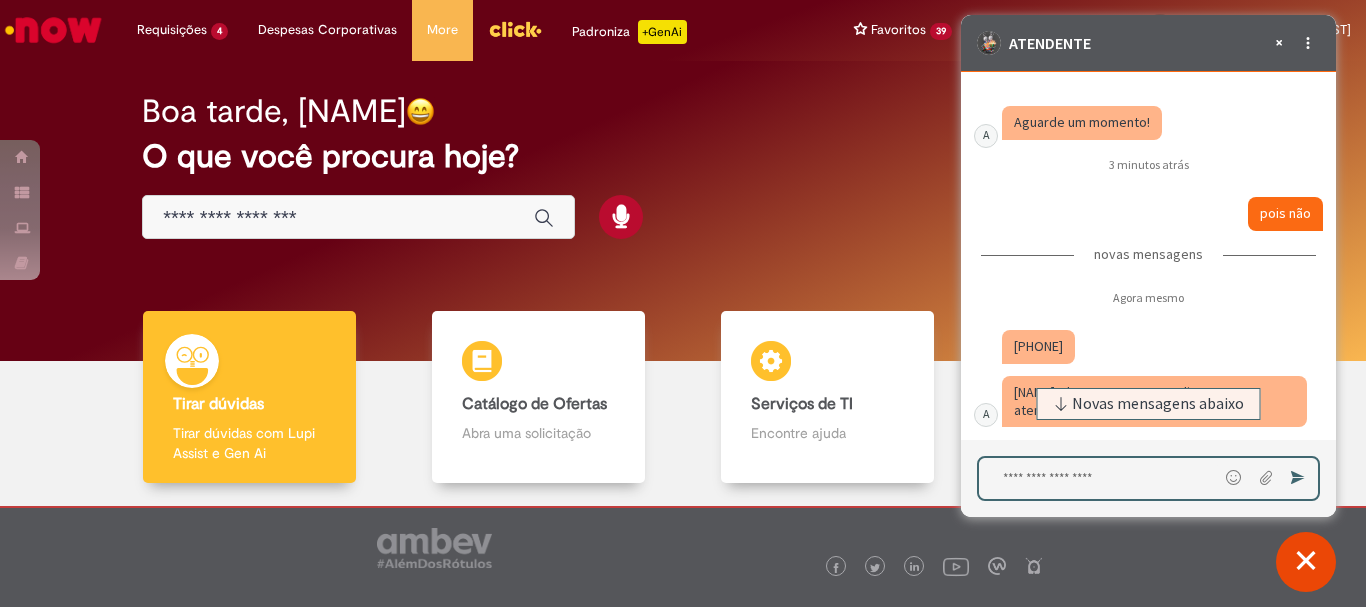 click at bounding box center (1098, 478) 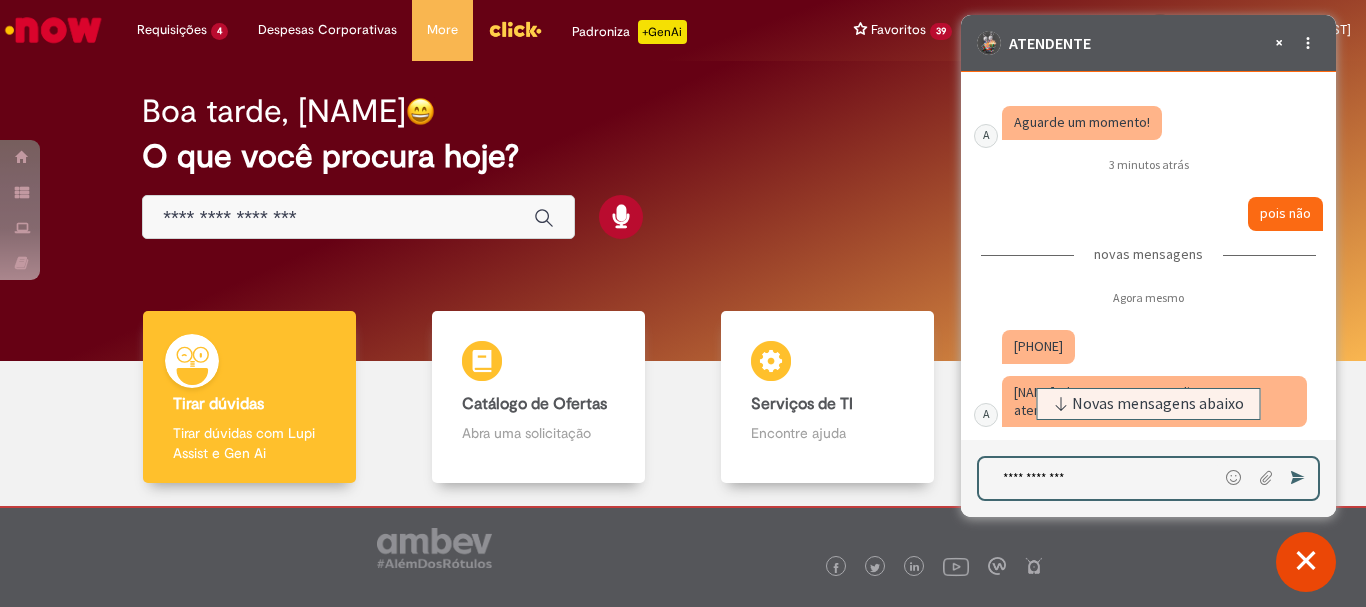 type on "**********" 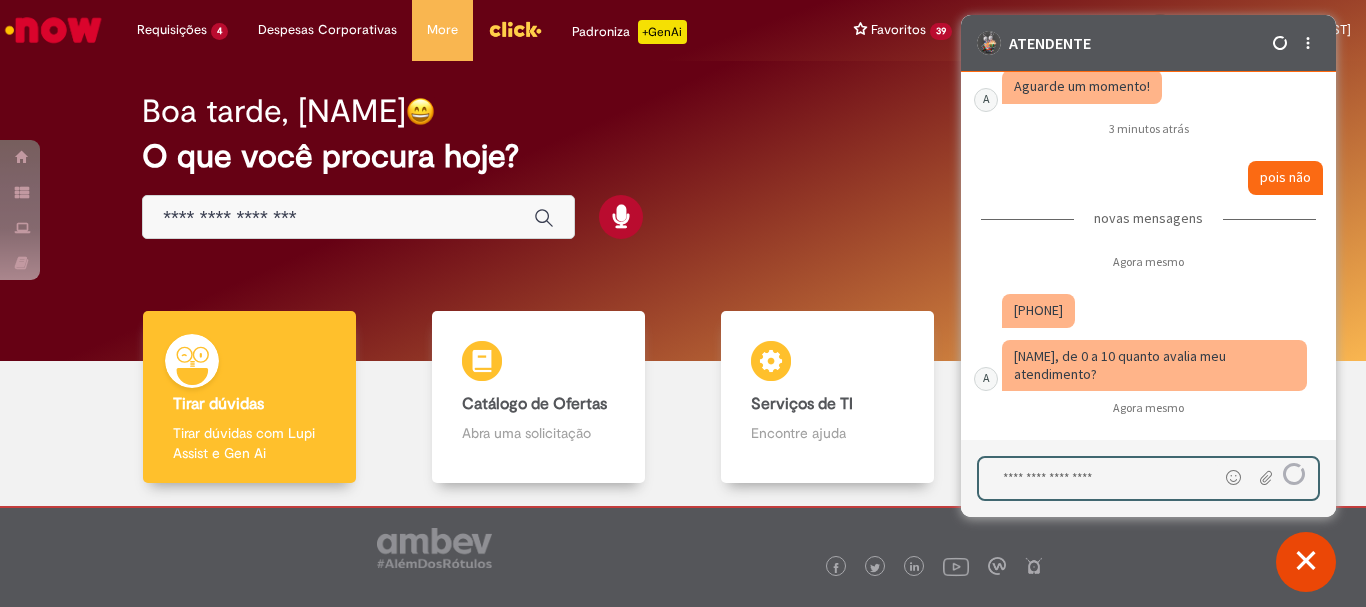 scroll, scrollTop: 4805, scrollLeft: 0, axis: vertical 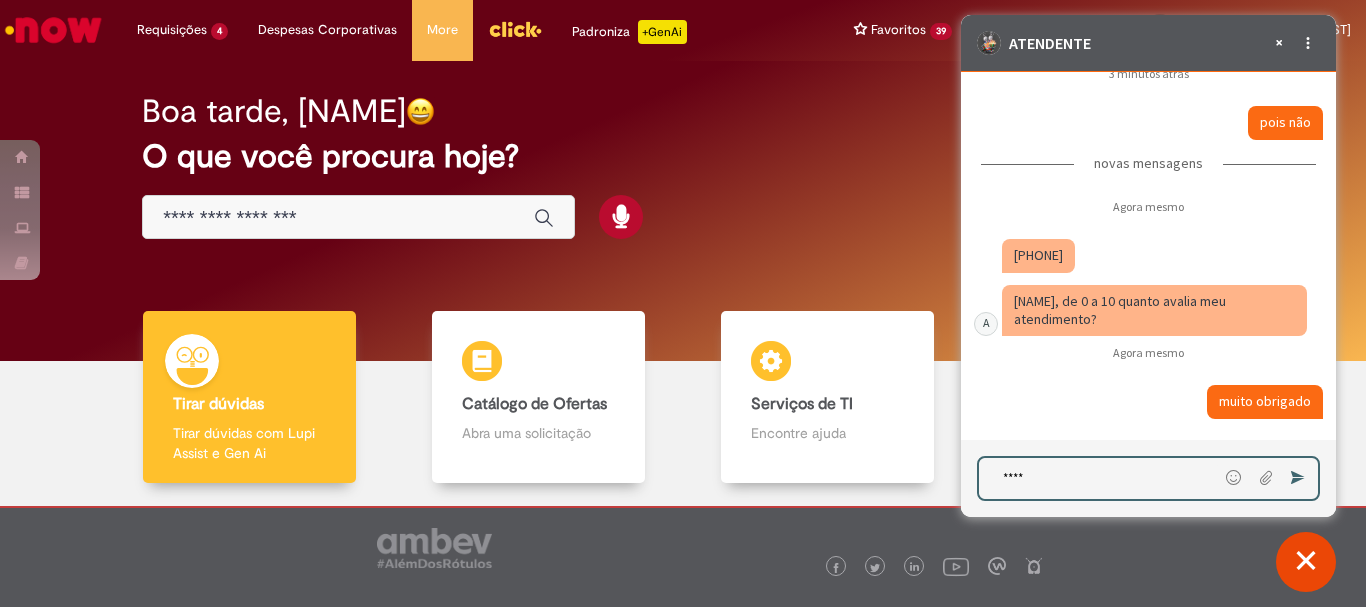 type on "*****" 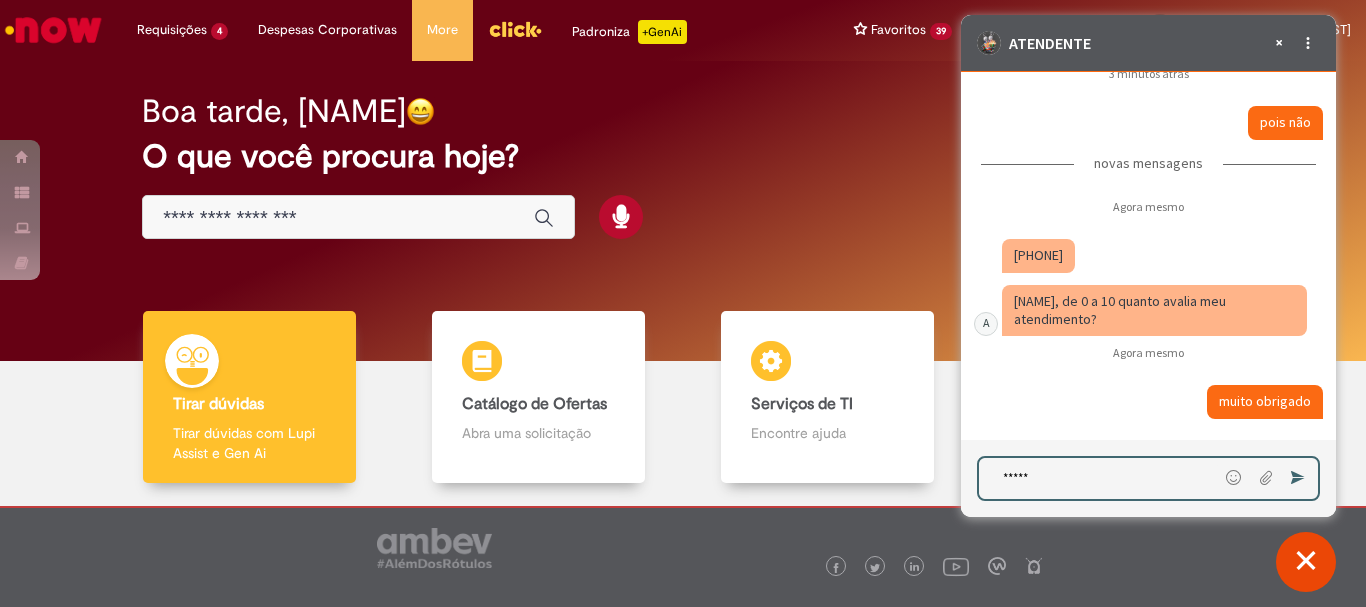 type 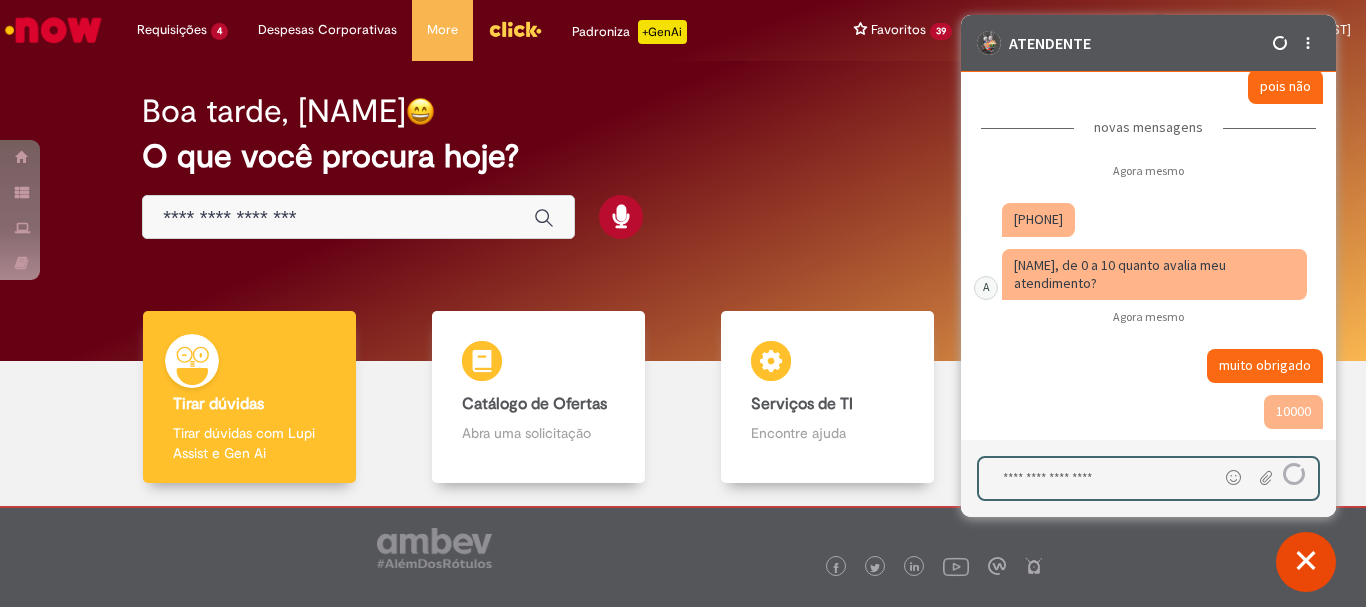 scroll, scrollTop: 4851, scrollLeft: 0, axis: vertical 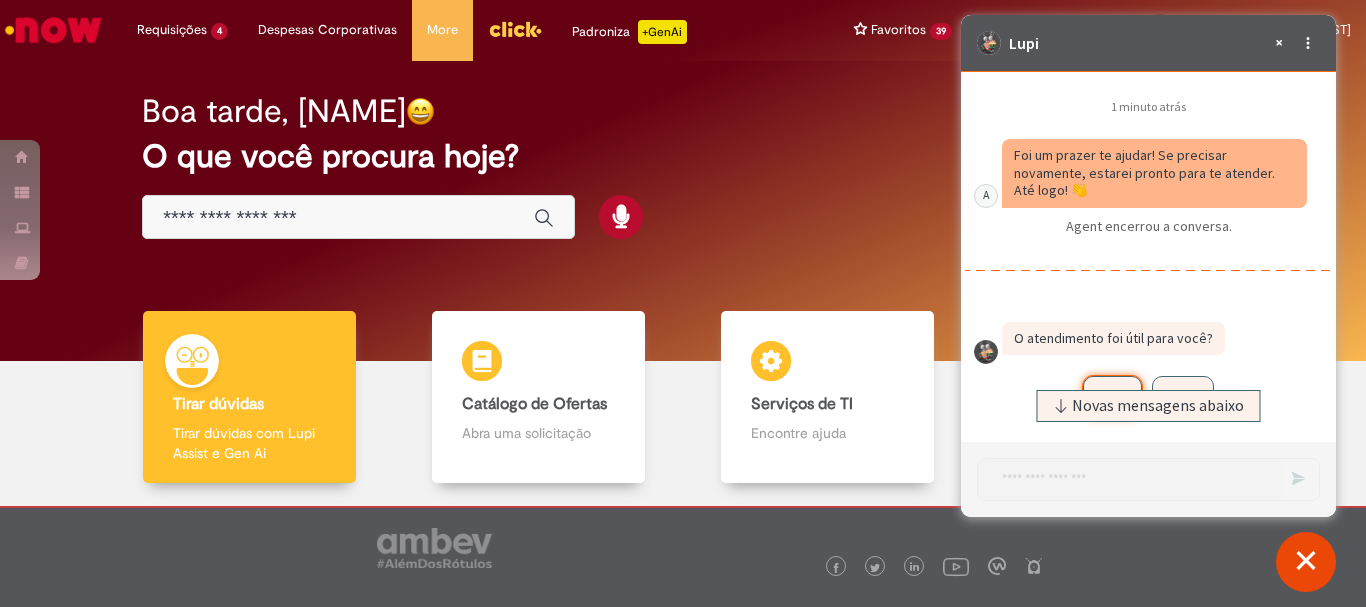click on "Sim" 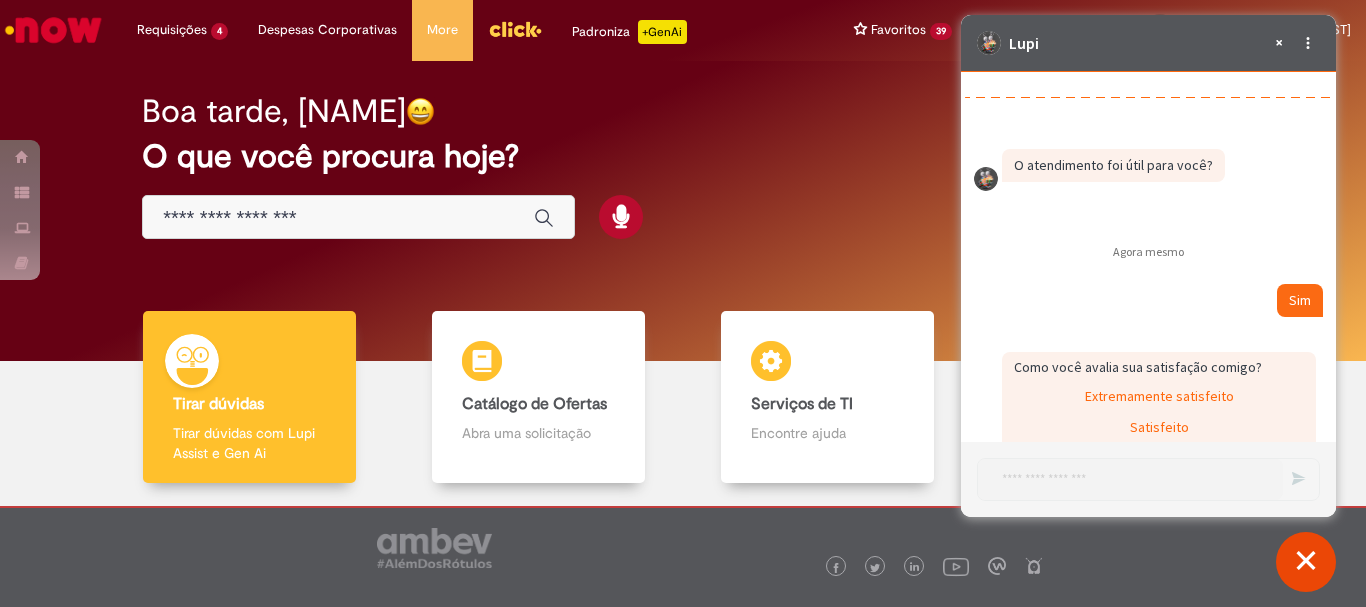 scroll, scrollTop: 5471, scrollLeft: 0, axis: vertical 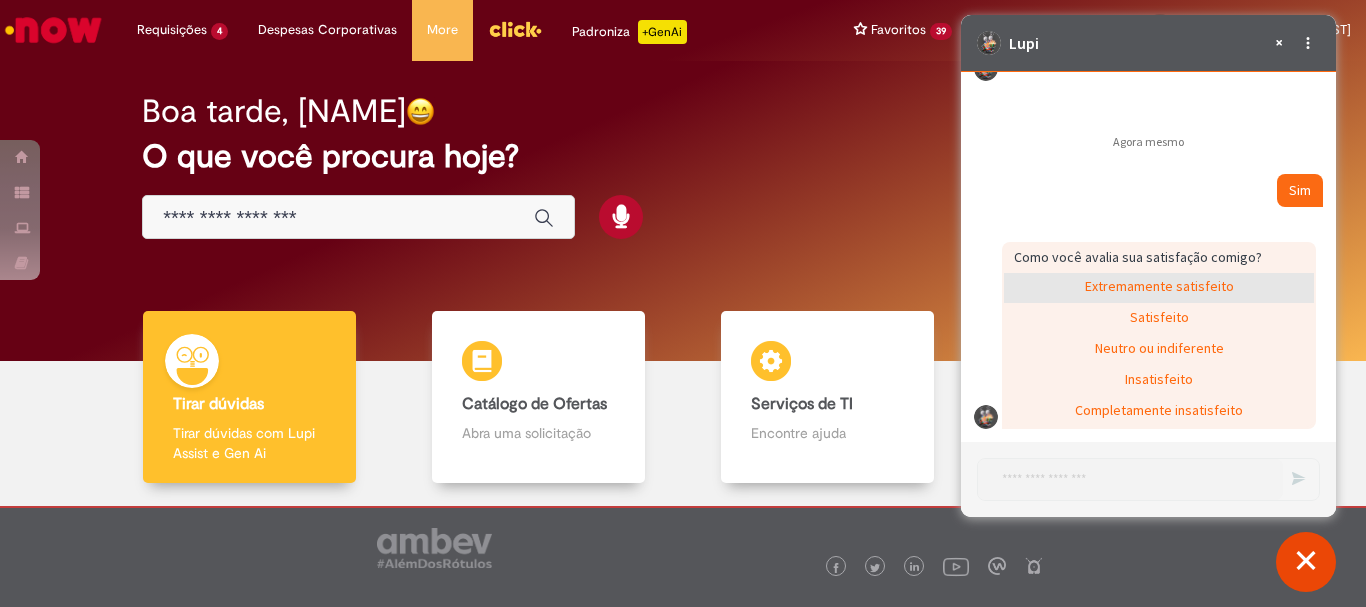 click on "Extremamente satisfeito" 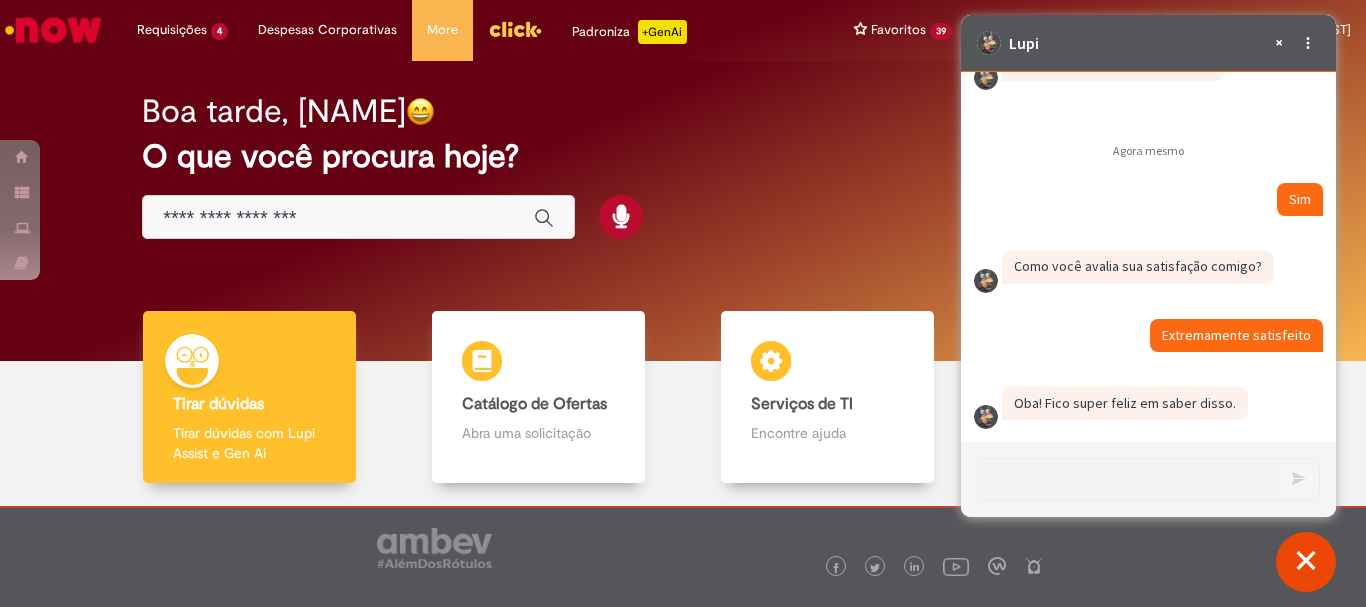 scroll, scrollTop: 5481, scrollLeft: 0, axis: vertical 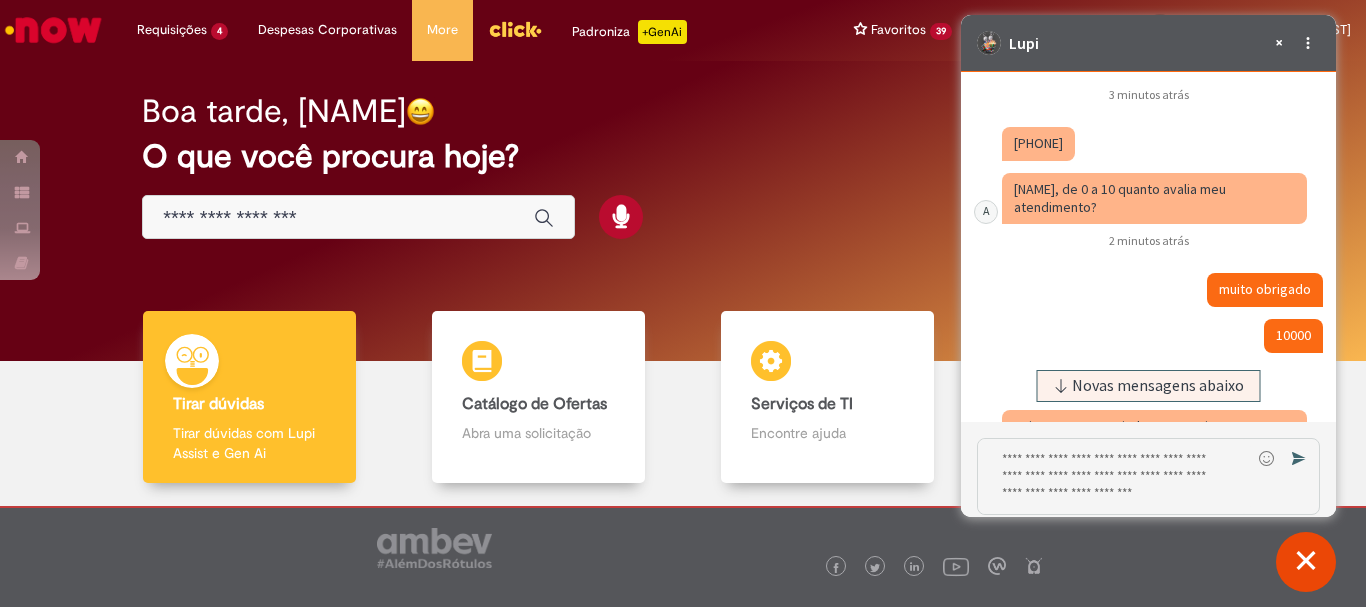 drag, startPoint x: 1086, startPoint y: 182, endPoint x: 1014, endPoint y: 180, distance: 72.02777 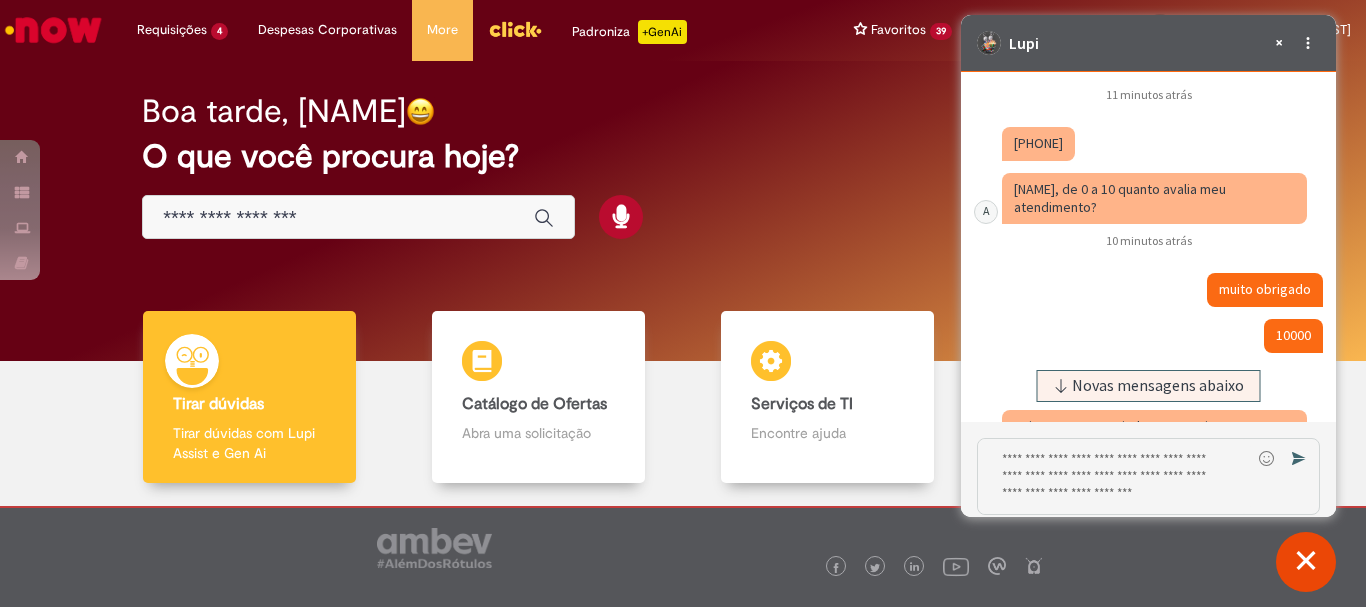 click at bounding box center [1306, 562] 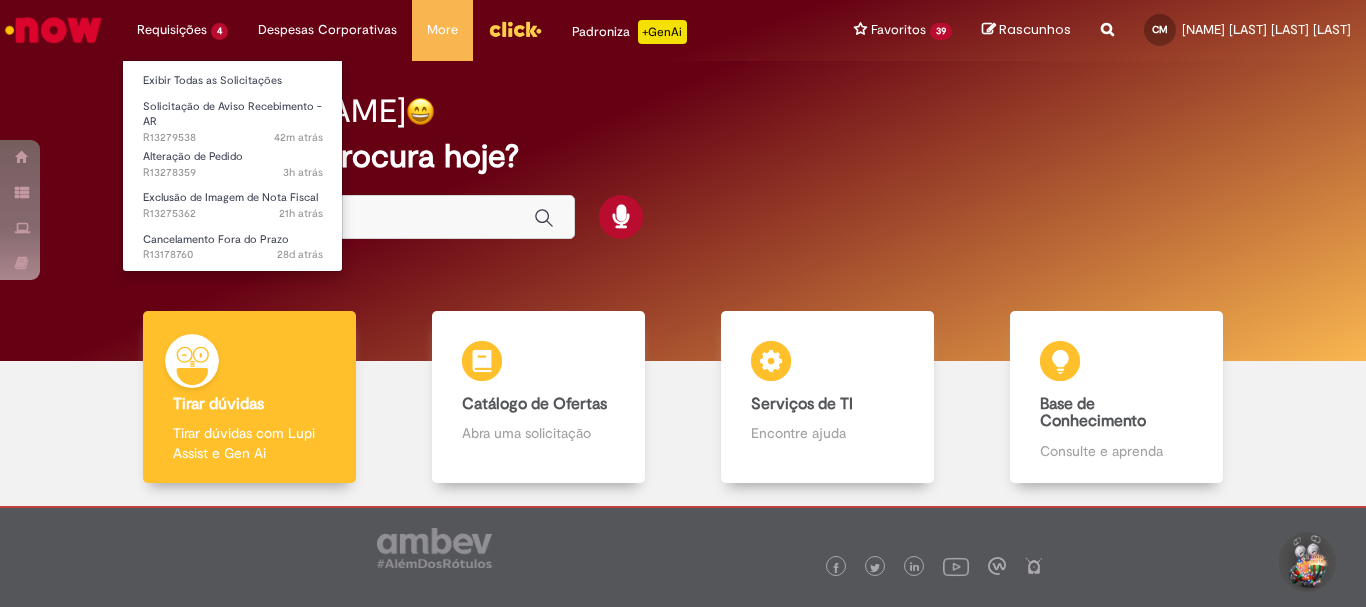 click on "Requisições   4
Exibir Todas as Solicitações
Solicitação de Aviso Recebimento - AR
42m atrás 42 minutos atrás  [TICKET_ID]
Alteração de Pedido
3h atrás 3 horas atrás  [TICKET_ID]
Exclusão de Imagem de Nota Fiscal
21h atrás 21 horas atrás  [TICKET_ID]
Cancelamento Fora do Prazo
28d atrás 28 dias atrás  [TICKET_ID]" at bounding box center [182, 30] 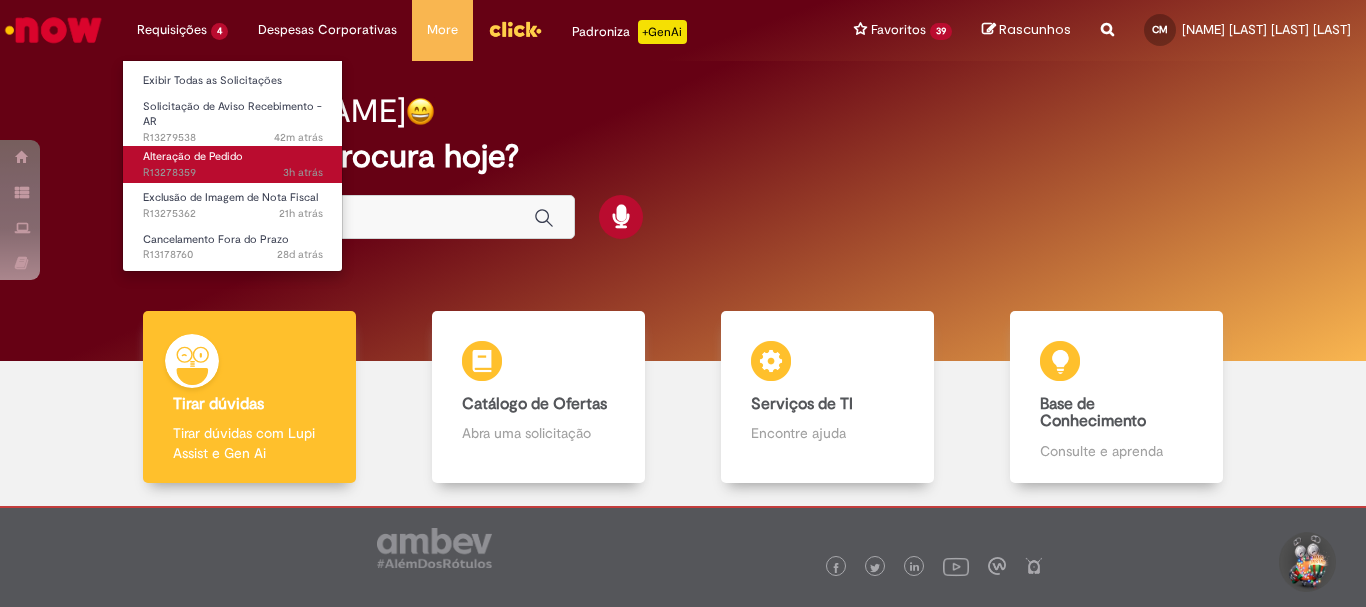 click on "3h atrás 3 horas atrás  [TICKET_ID]" at bounding box center [233, 173] 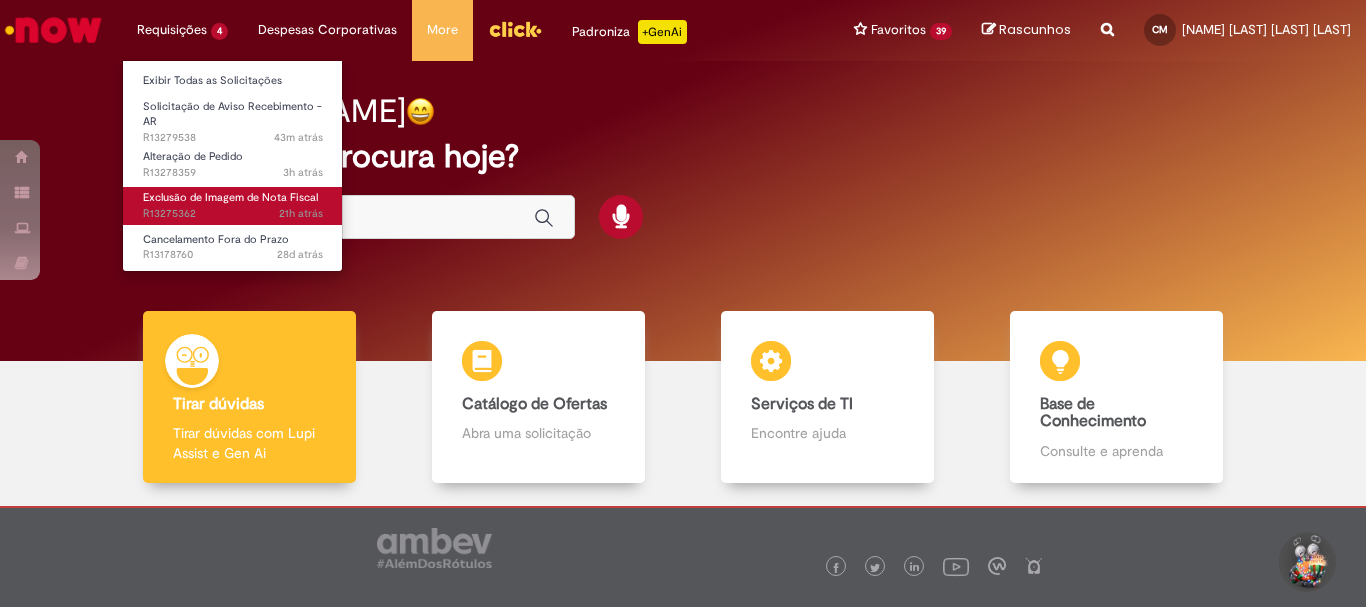 click on "Exclusão de Imagem de Nota Fiscal" at bounding box center [230, 197] 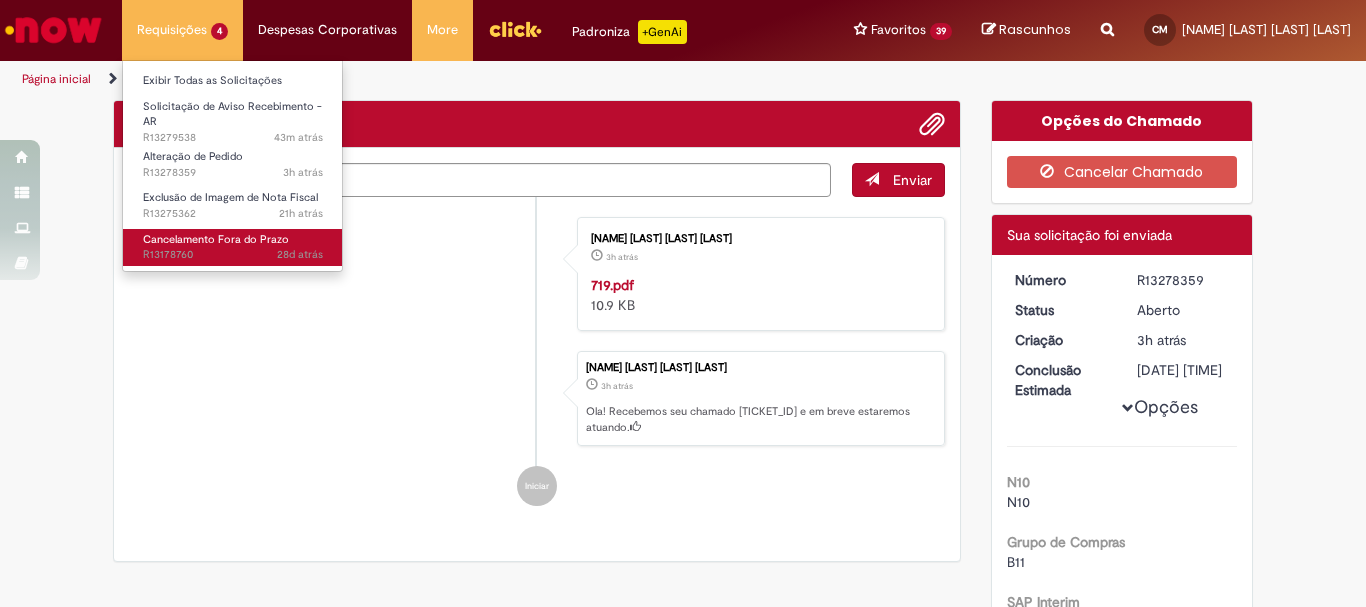 click on "28d atrás 28 dias atrás  [TICKET_ID]" at bounding box center (233, 255) 